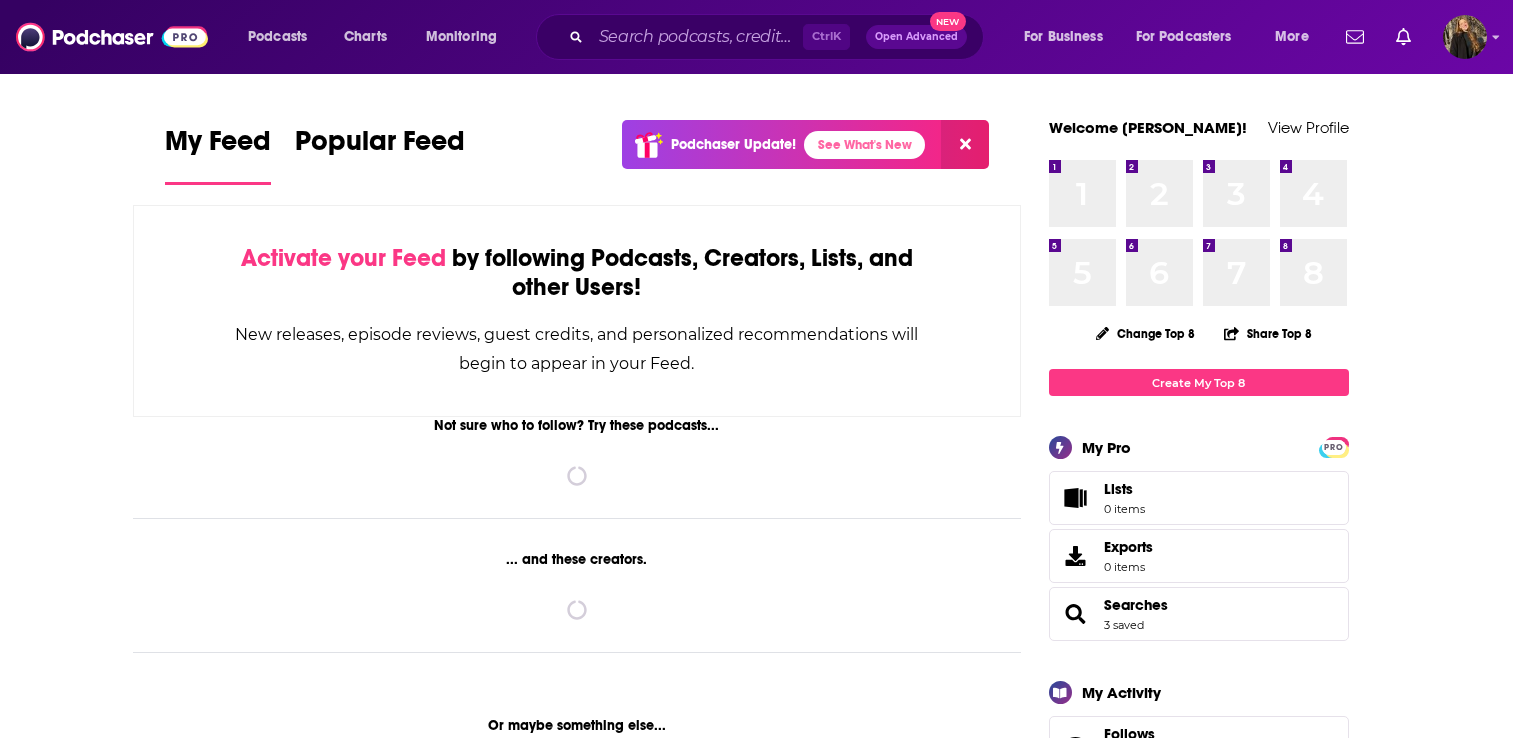 scroll, scrollTop: 0, scrollLeft: 0, axis: both 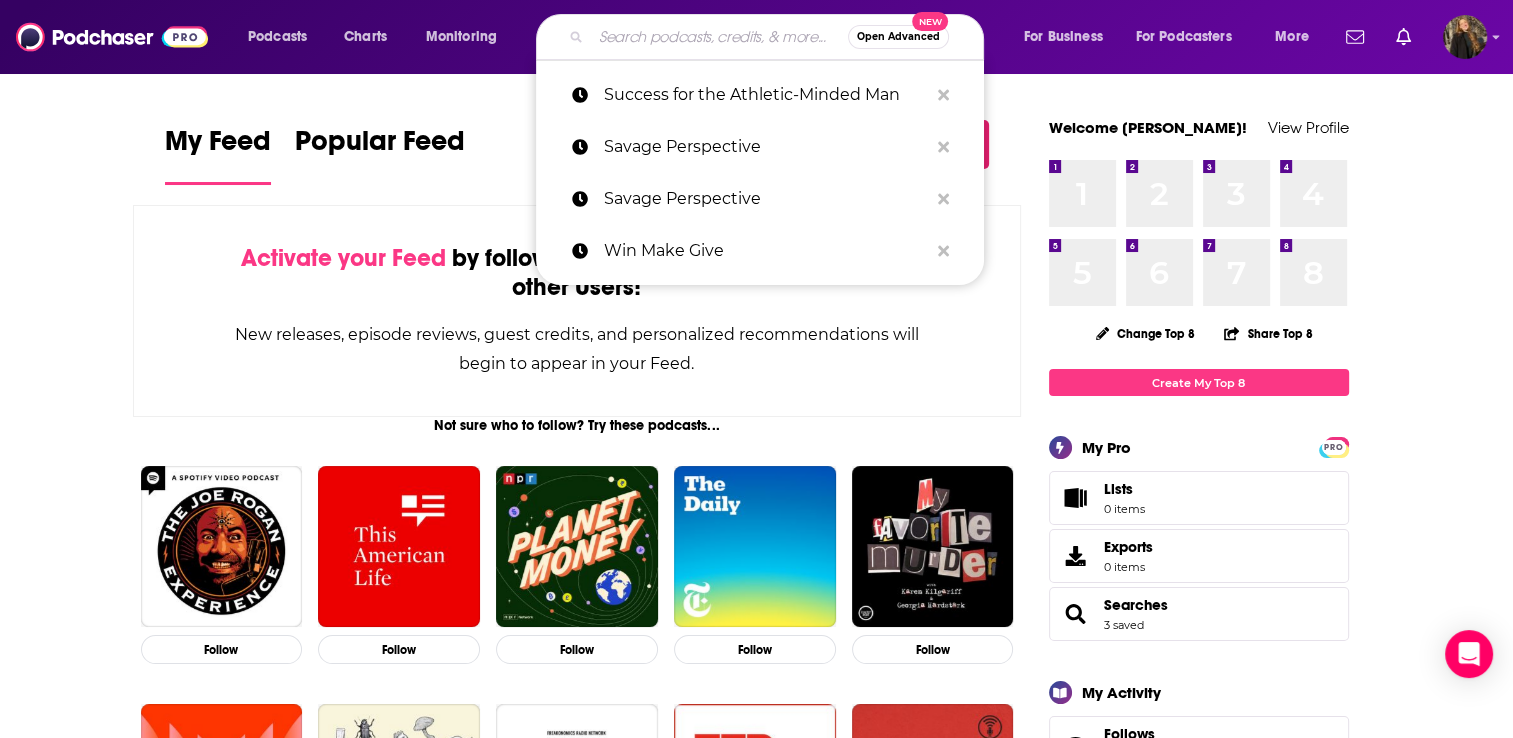 click at bounding box center (719, 37) 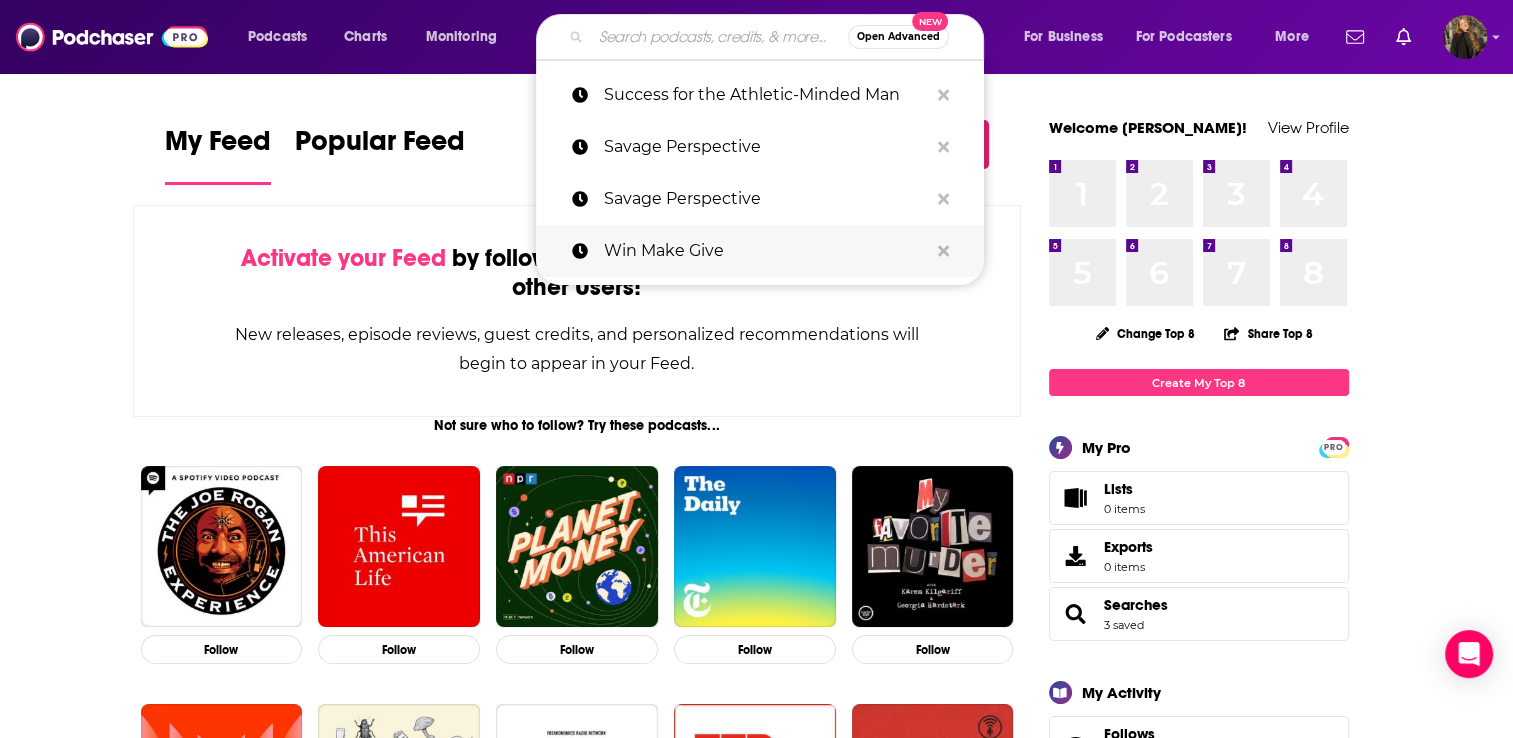 click on "Win Make Give" at bounding box center [766, 251] 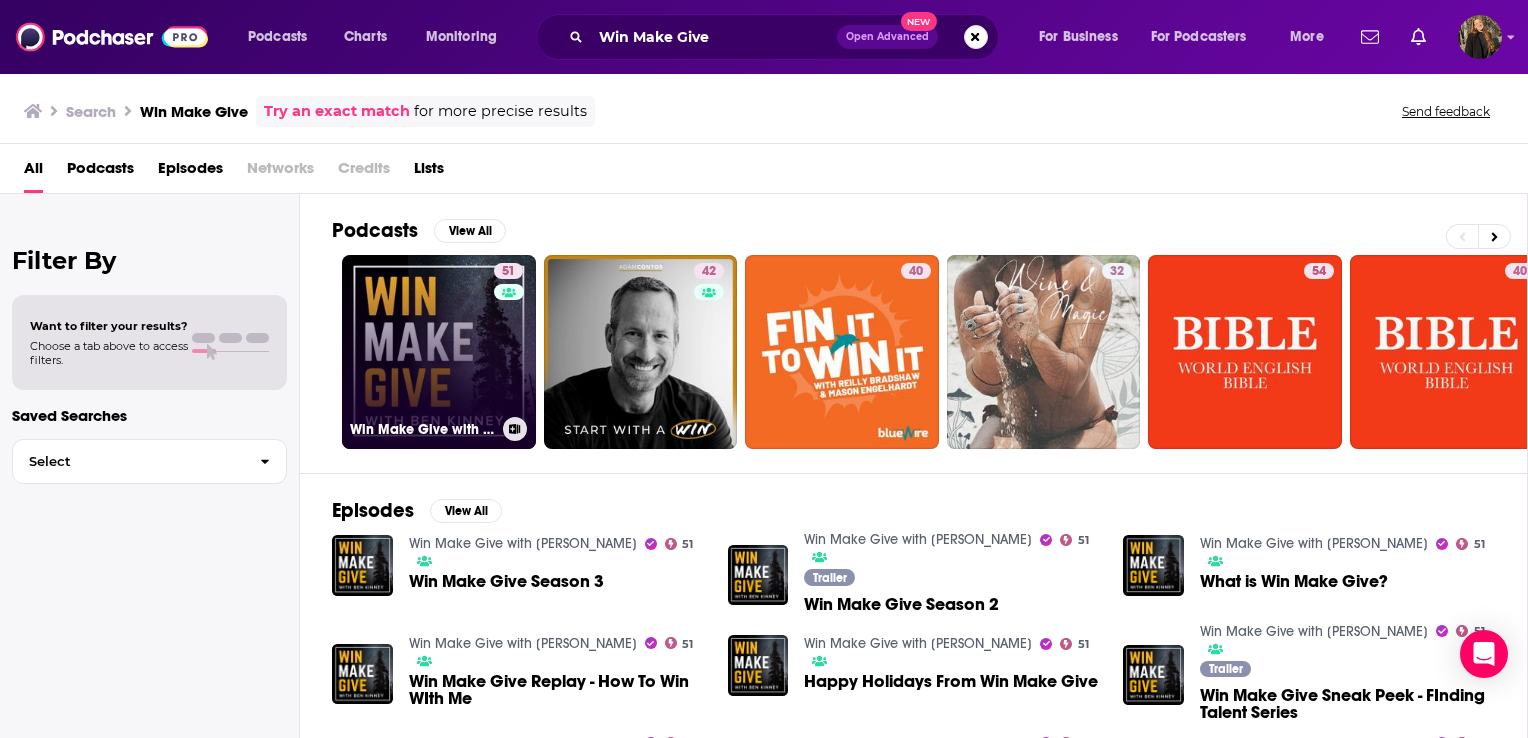 click on "51 Win Make Give with [PERSON_NAME]" at bounding box center [439, 352] 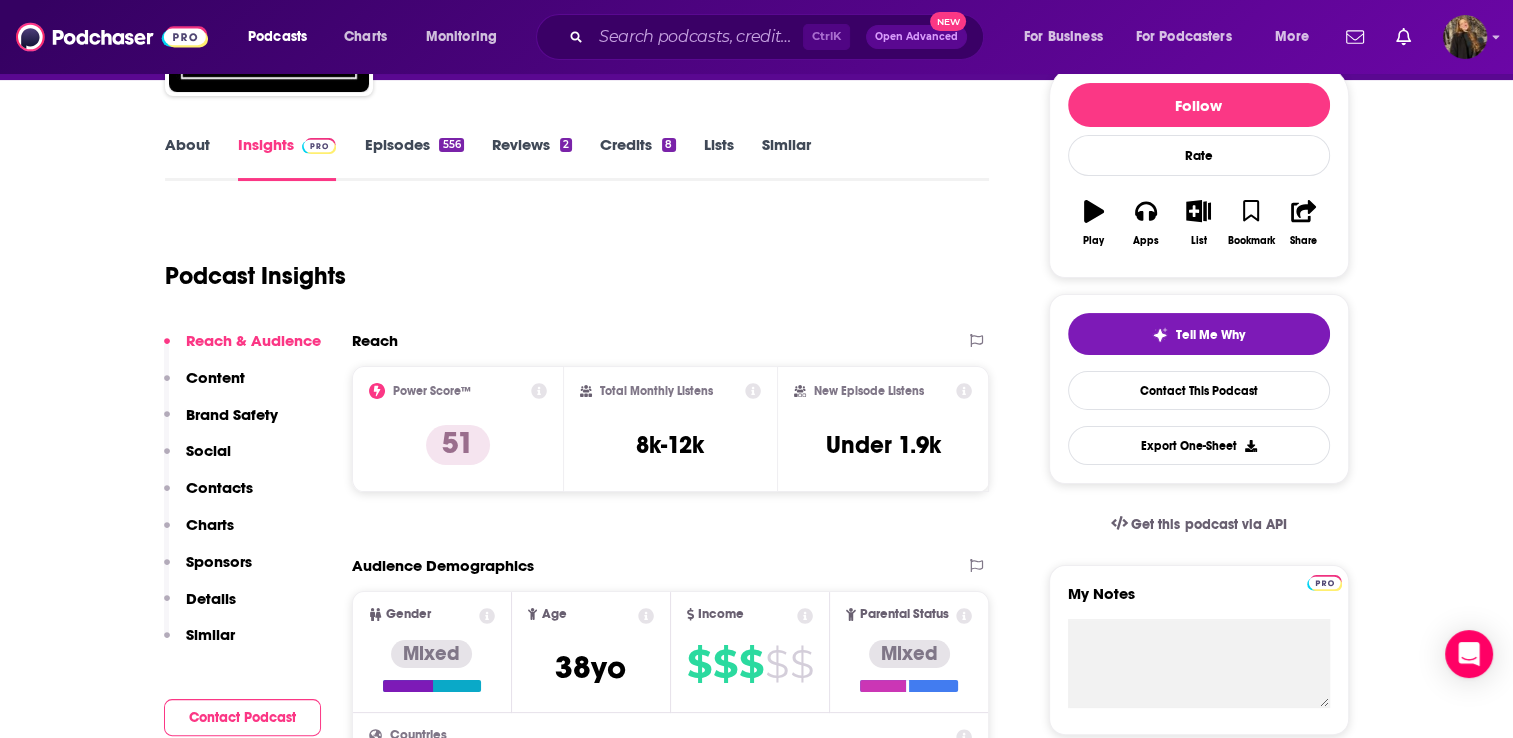 scroll, scrollTop: 244, scrollLeft: 0, axis: vertical 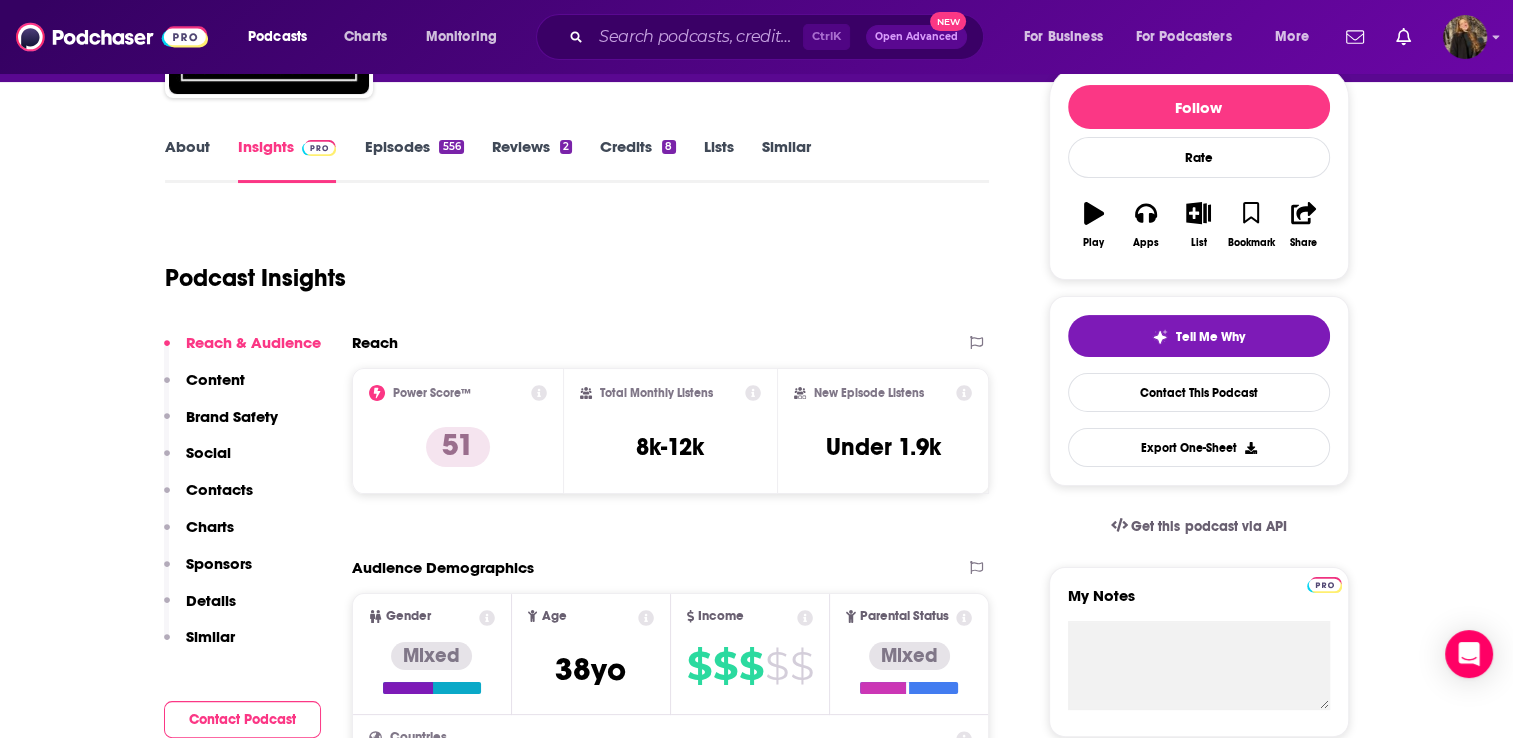 click on "Reviews 2" at bounding box center (532, 160) 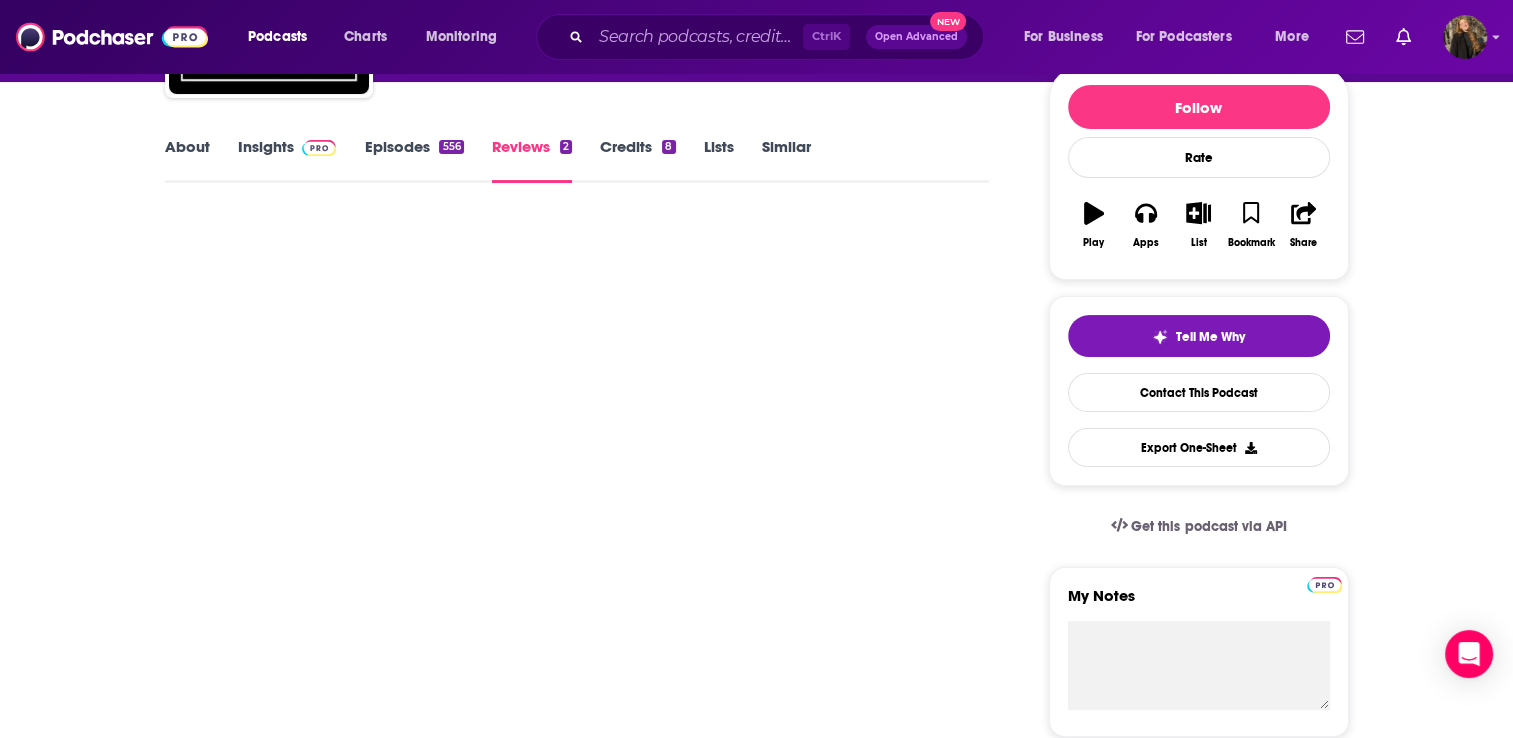 scroll, scrollTop: 0, scrollLeft: 0, axis: both 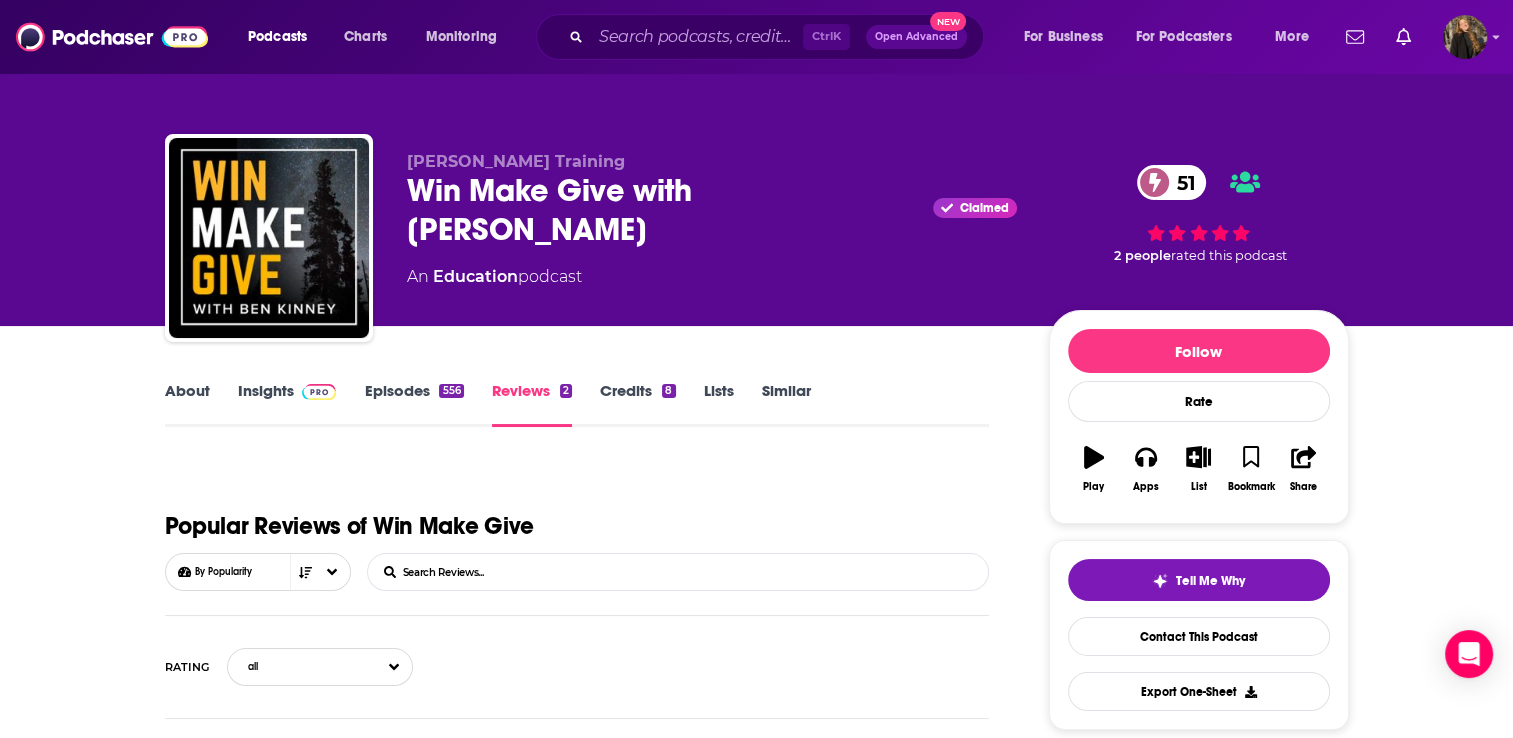 click on "Insights" at bounding box center (287, 404) 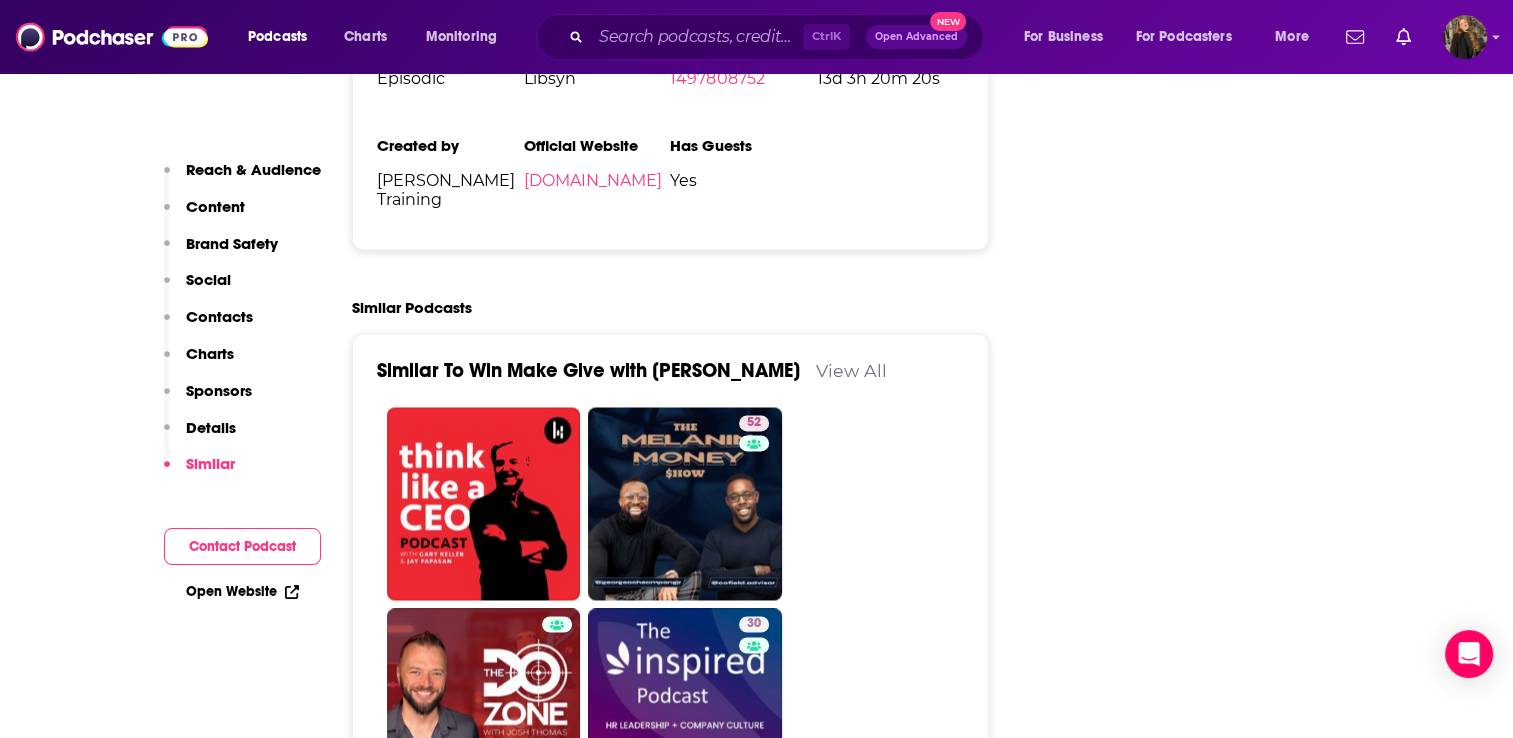 scroll, scrollTop: 3087, scrollLeft: 0, axis: vertical 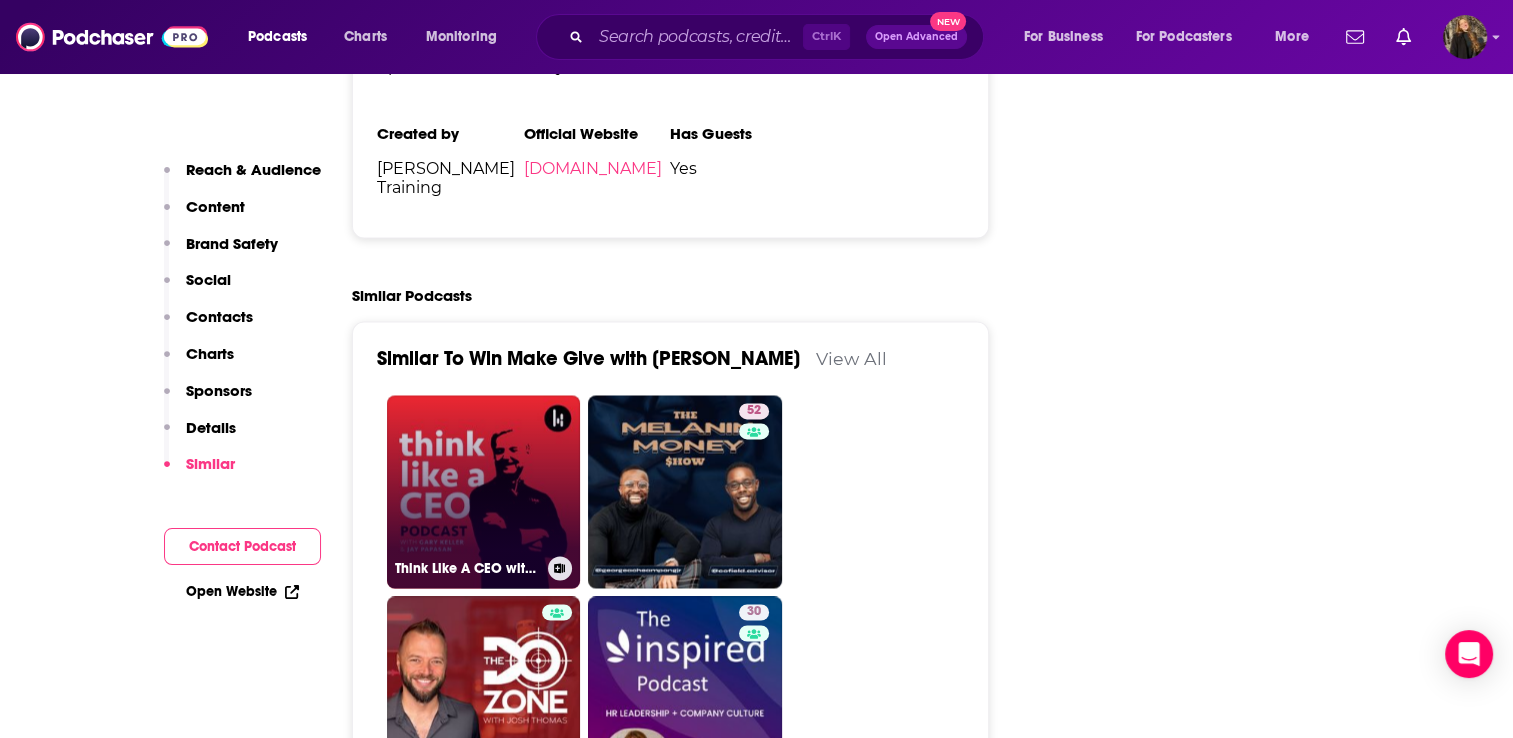 click on "Think Like A CEO with [PERSON_NAME] & [PERSON_NAME]" at bounding box center [484, 492] 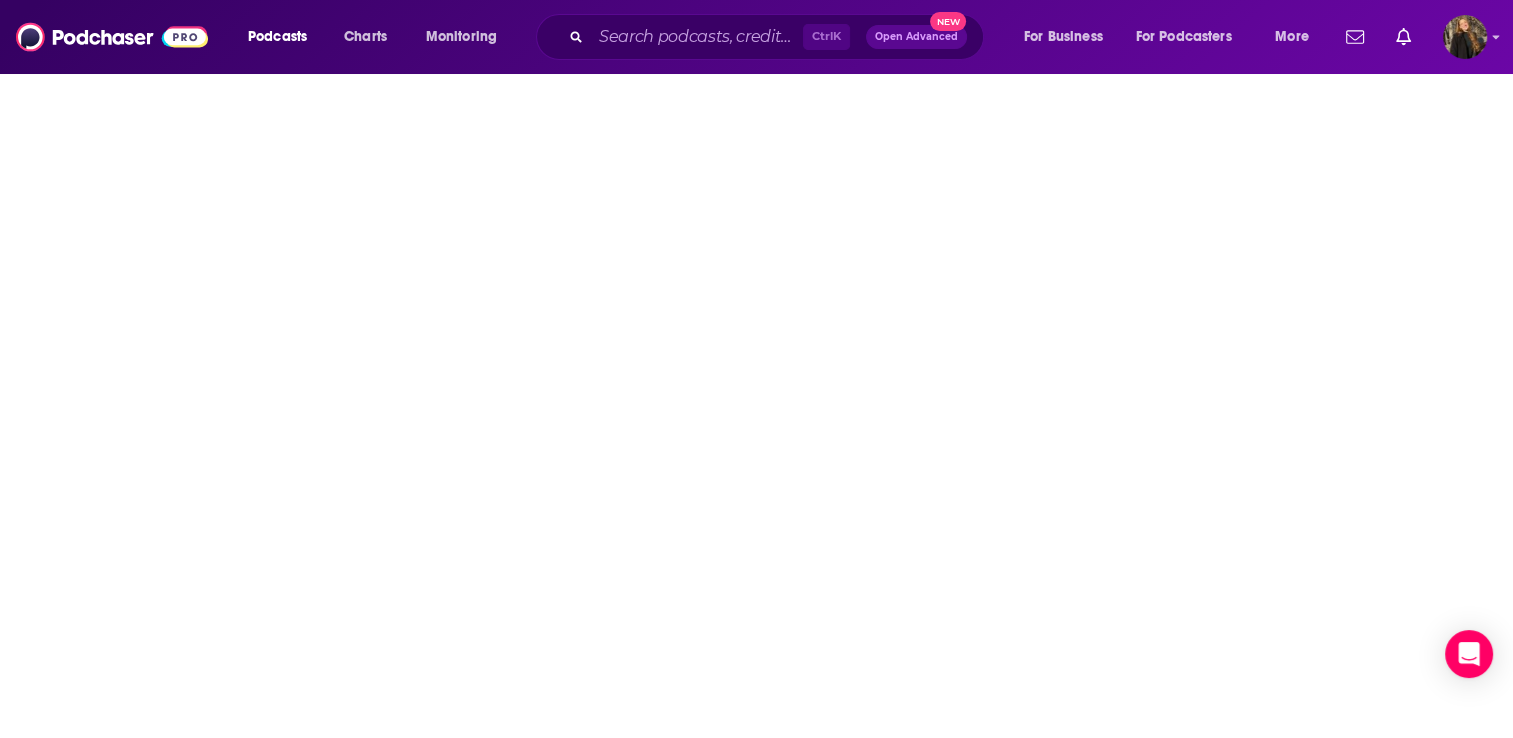 scroll, scrollTop: 0, scrollLeft: 0, axis: both 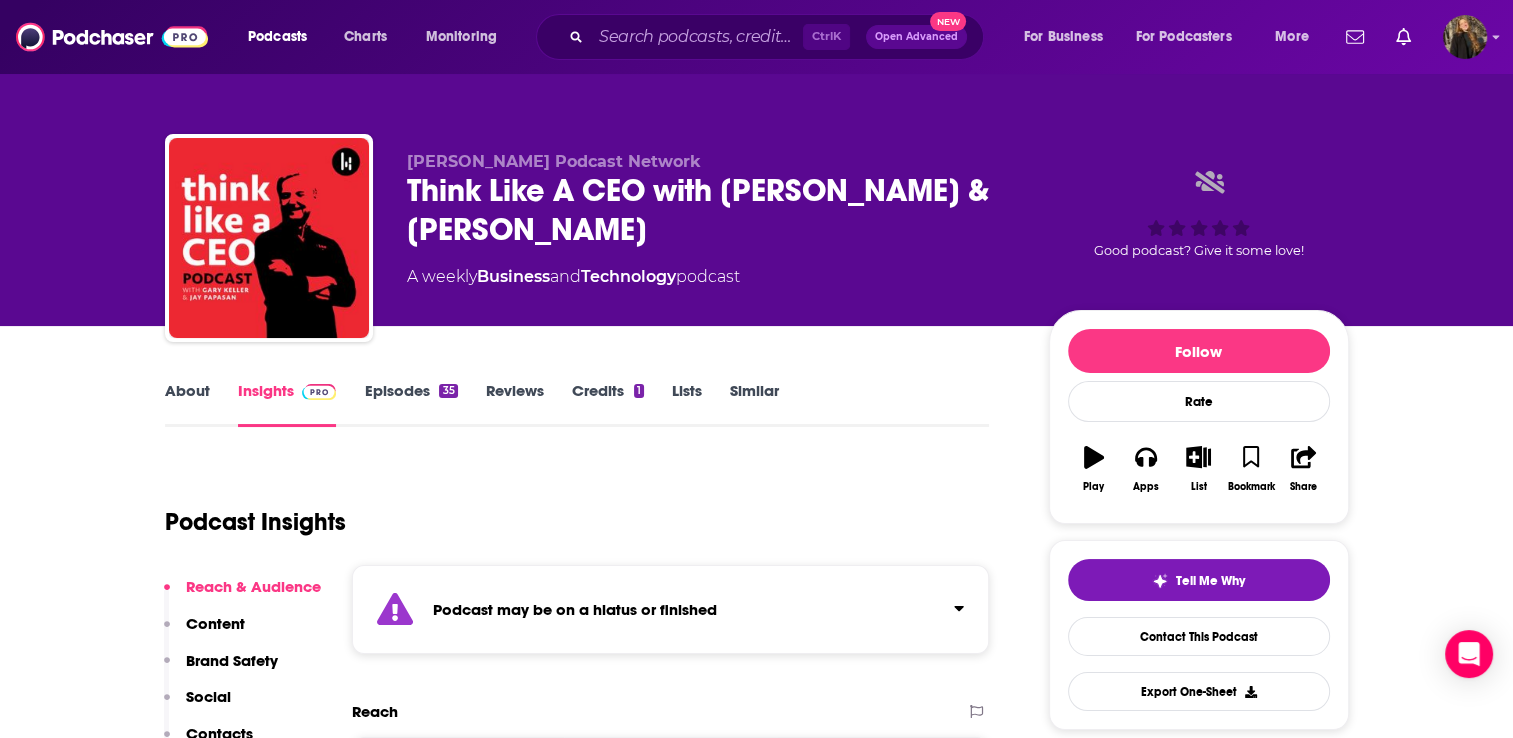 click on "Episodes 35" at bounding box center [410, 404] 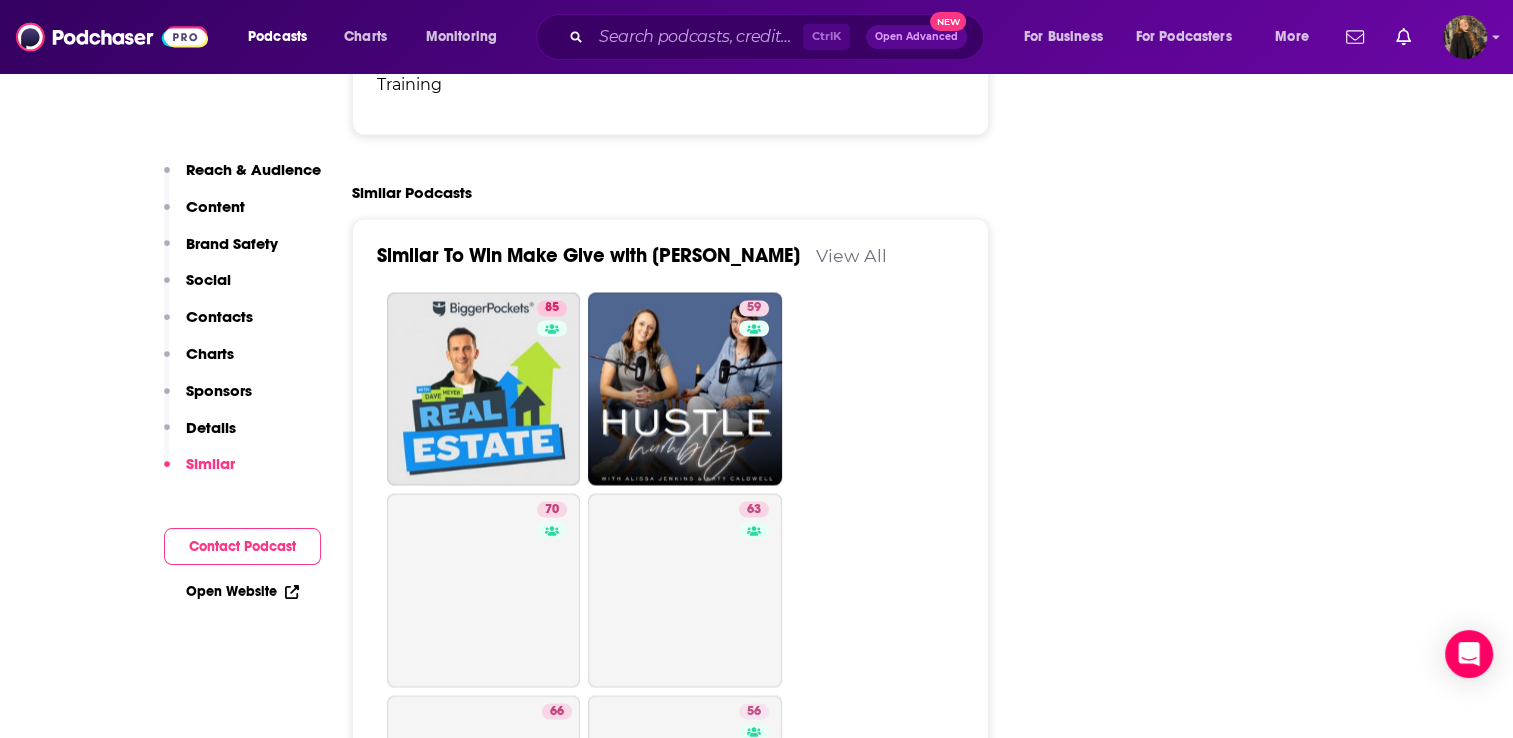 scroll, scrollTop: 3398, scrollLeft: 0, axis: vertical 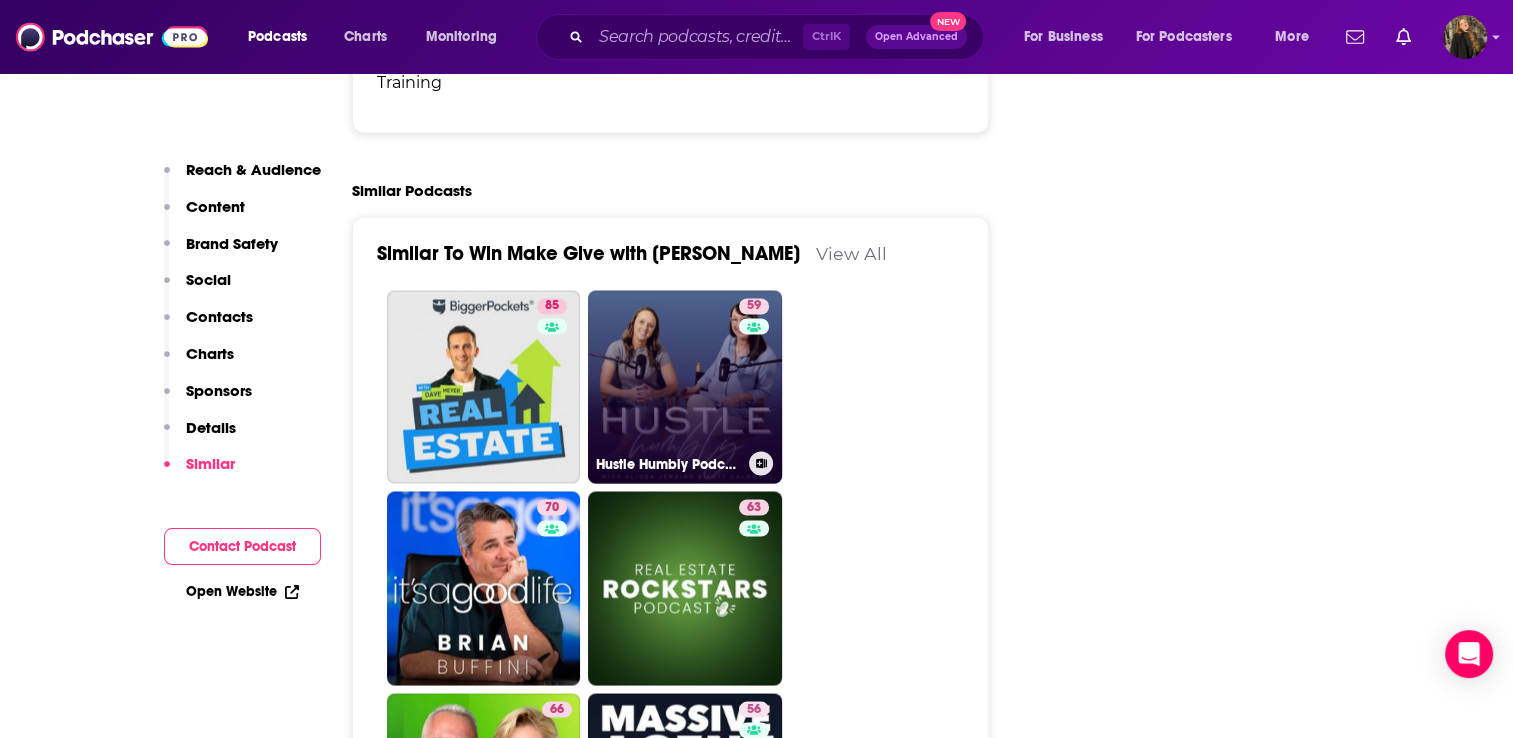 click on "59 Hustle Humbly Podcast" at bounding box center [685, 387] 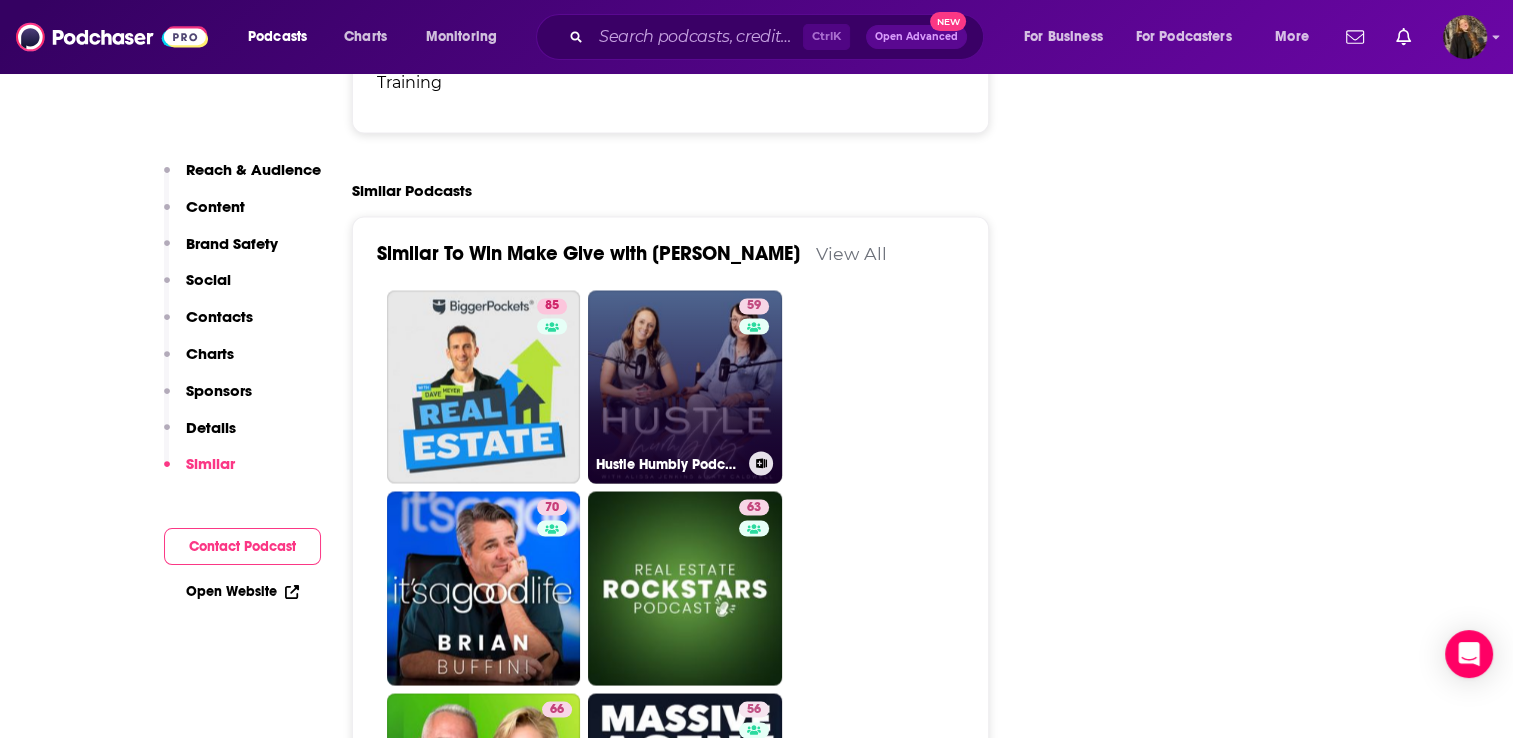 type on "[URL][DOMAIN_NAME]" 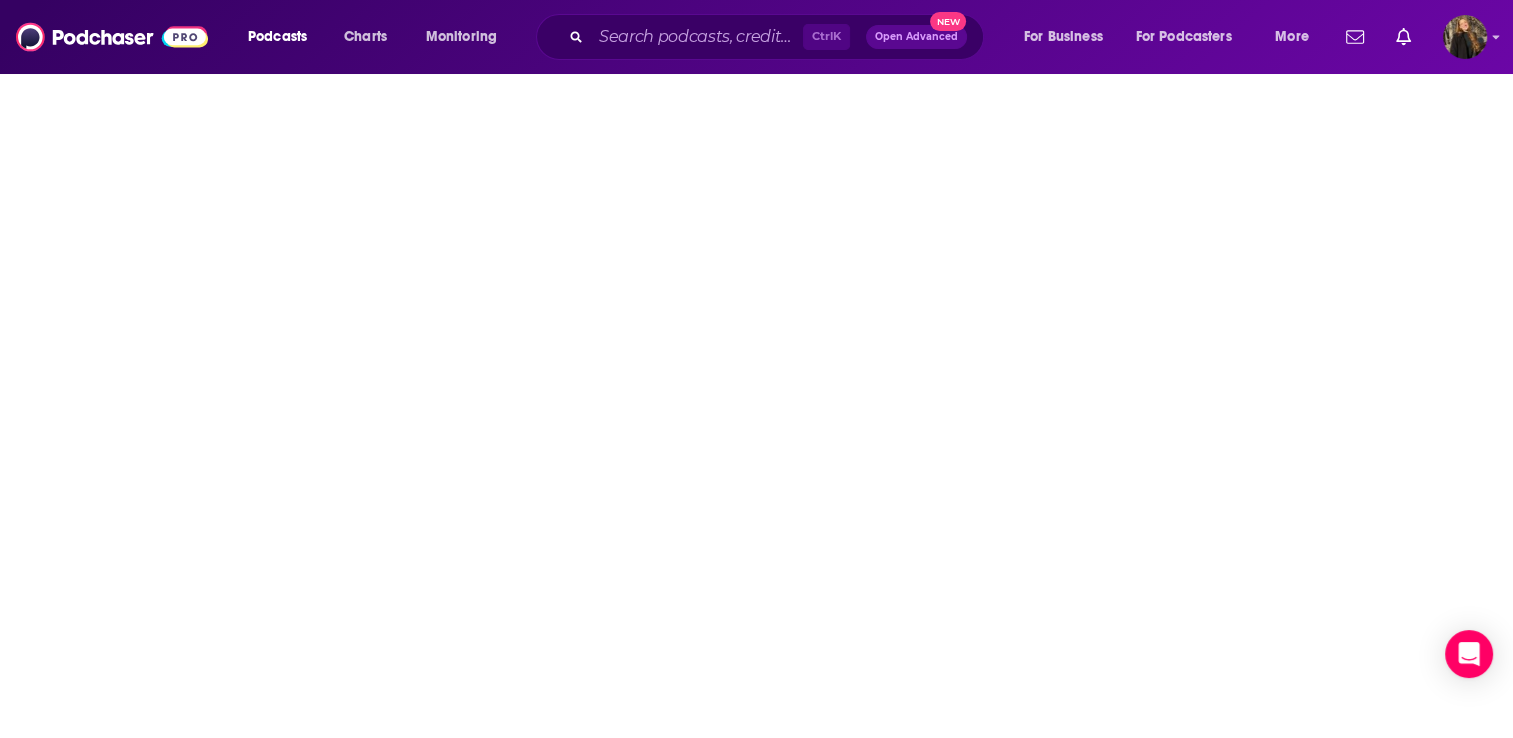scroll, scrollTop: 0, scrollLeft: 0, axis: both 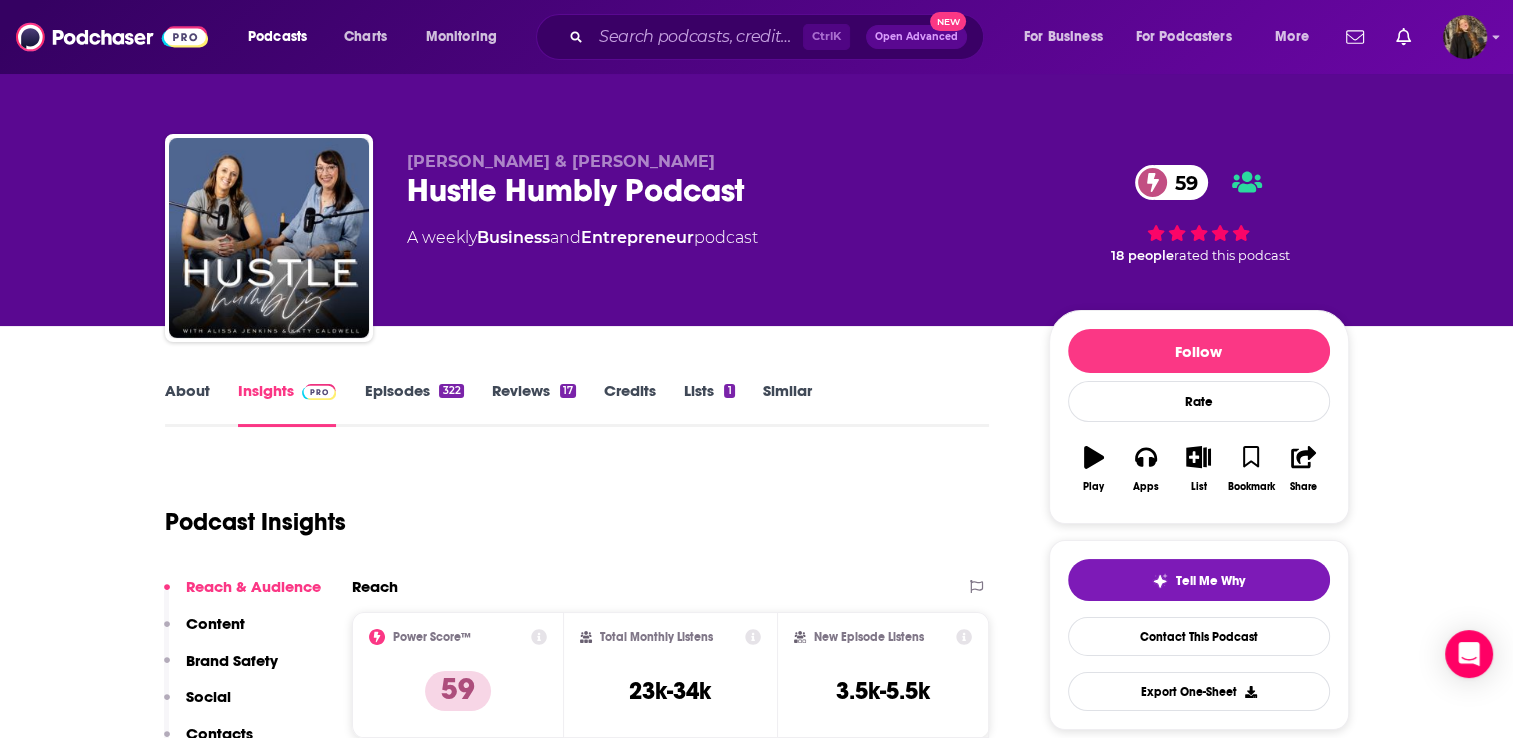 click on "Episodes 322" at bounding box center [413, 404] 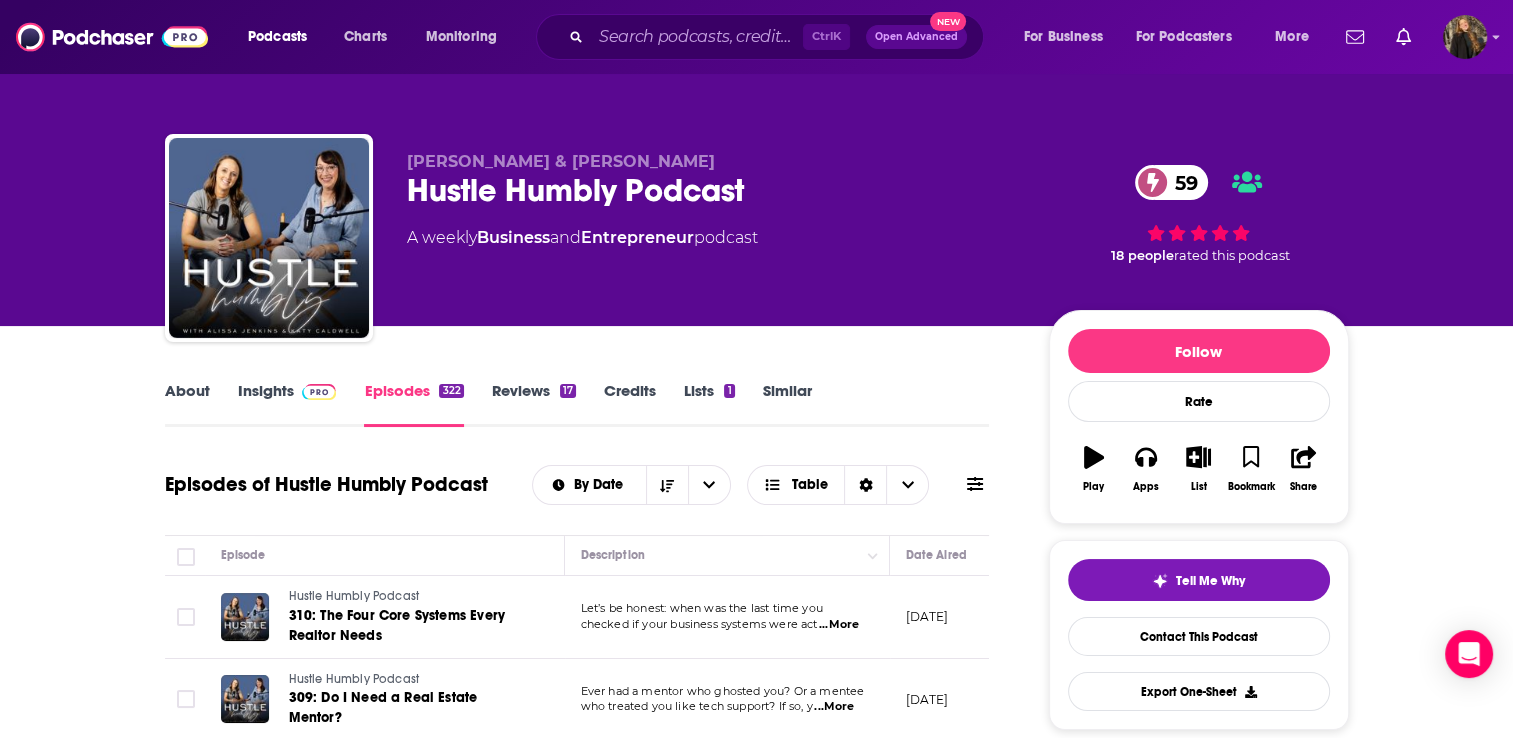 click at bounding box center [319, 392] 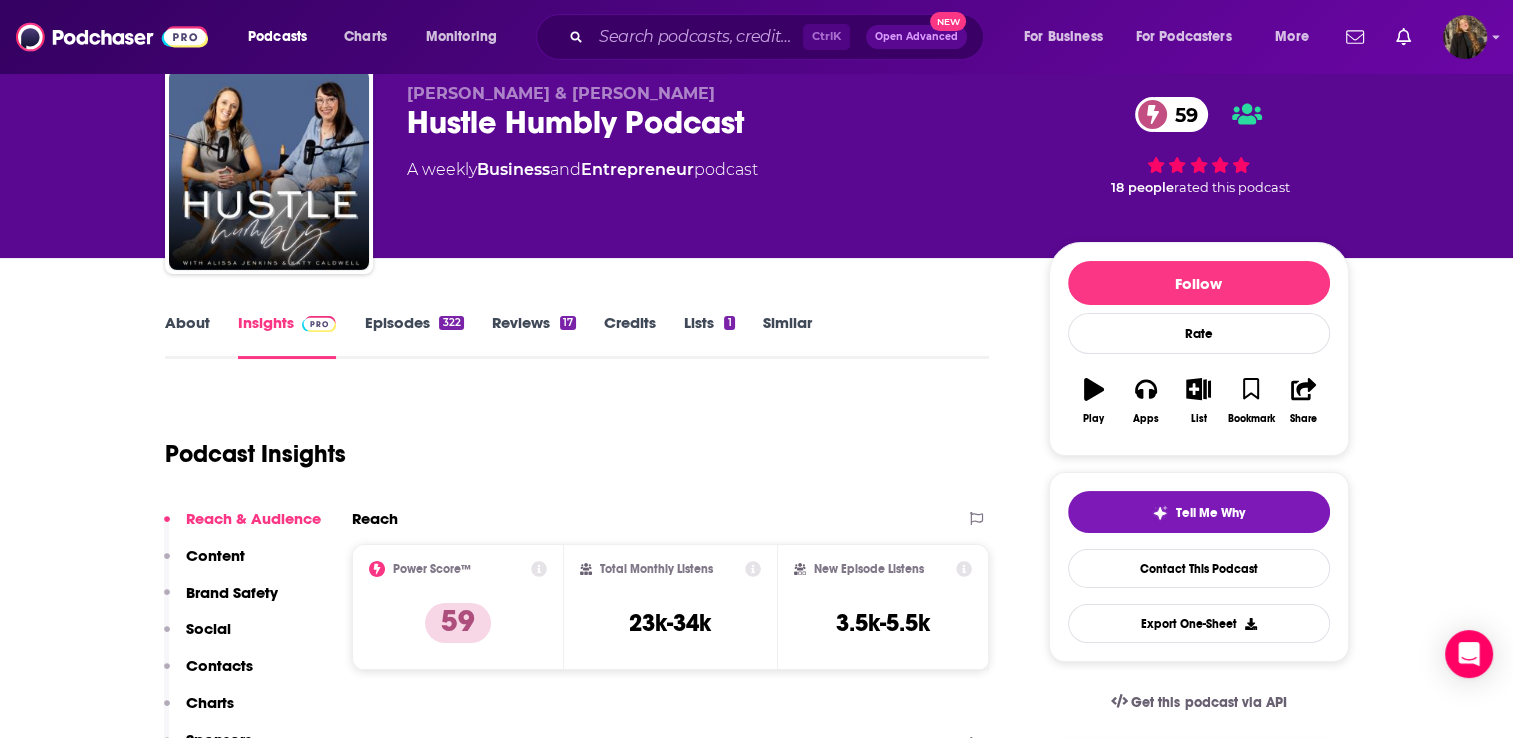 scroll, scrollTop: 0, scrollLeft: 0, axis: both 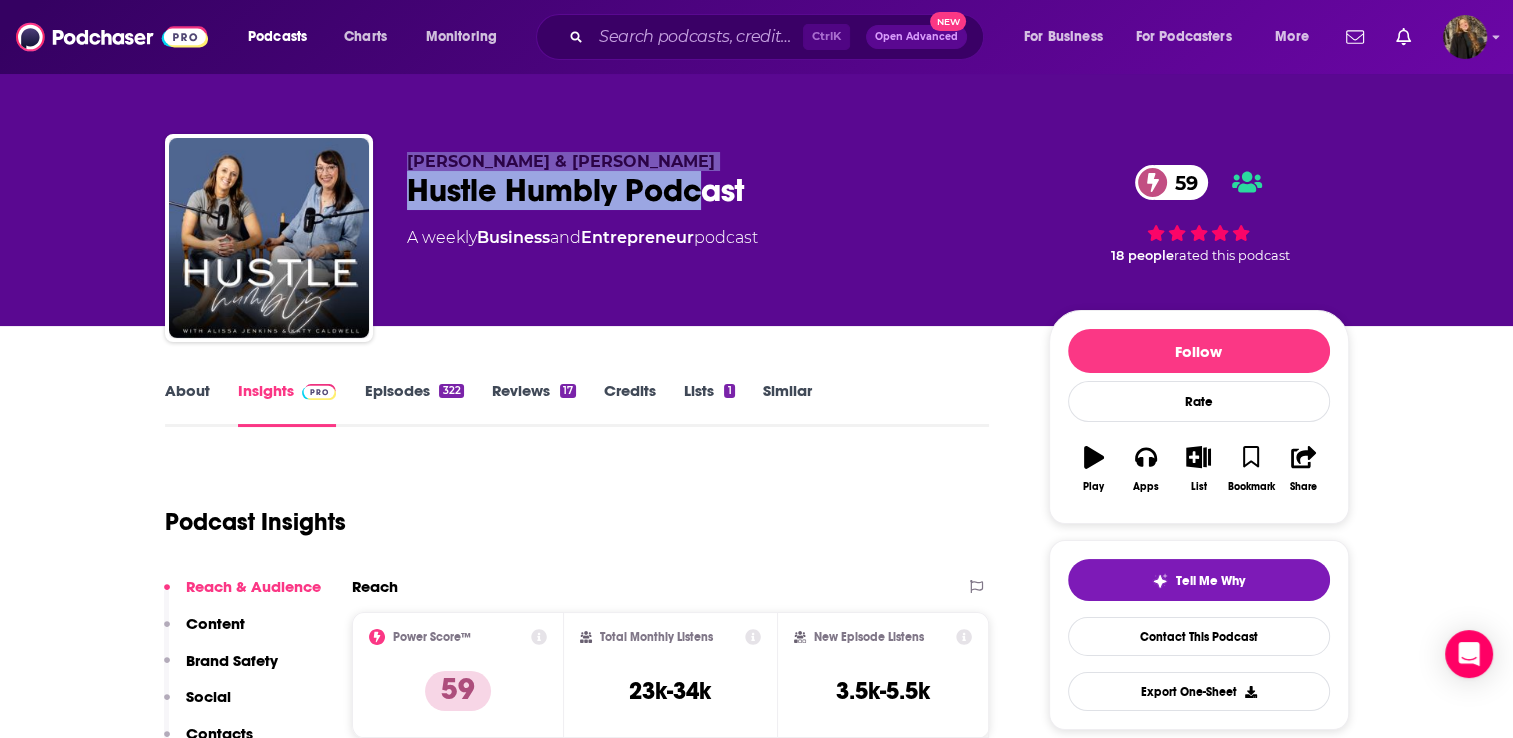 drag, startPoint x: 404, startPoint y: 164, endPoint x: 700, endPoint y: 187, distance: 296.89224 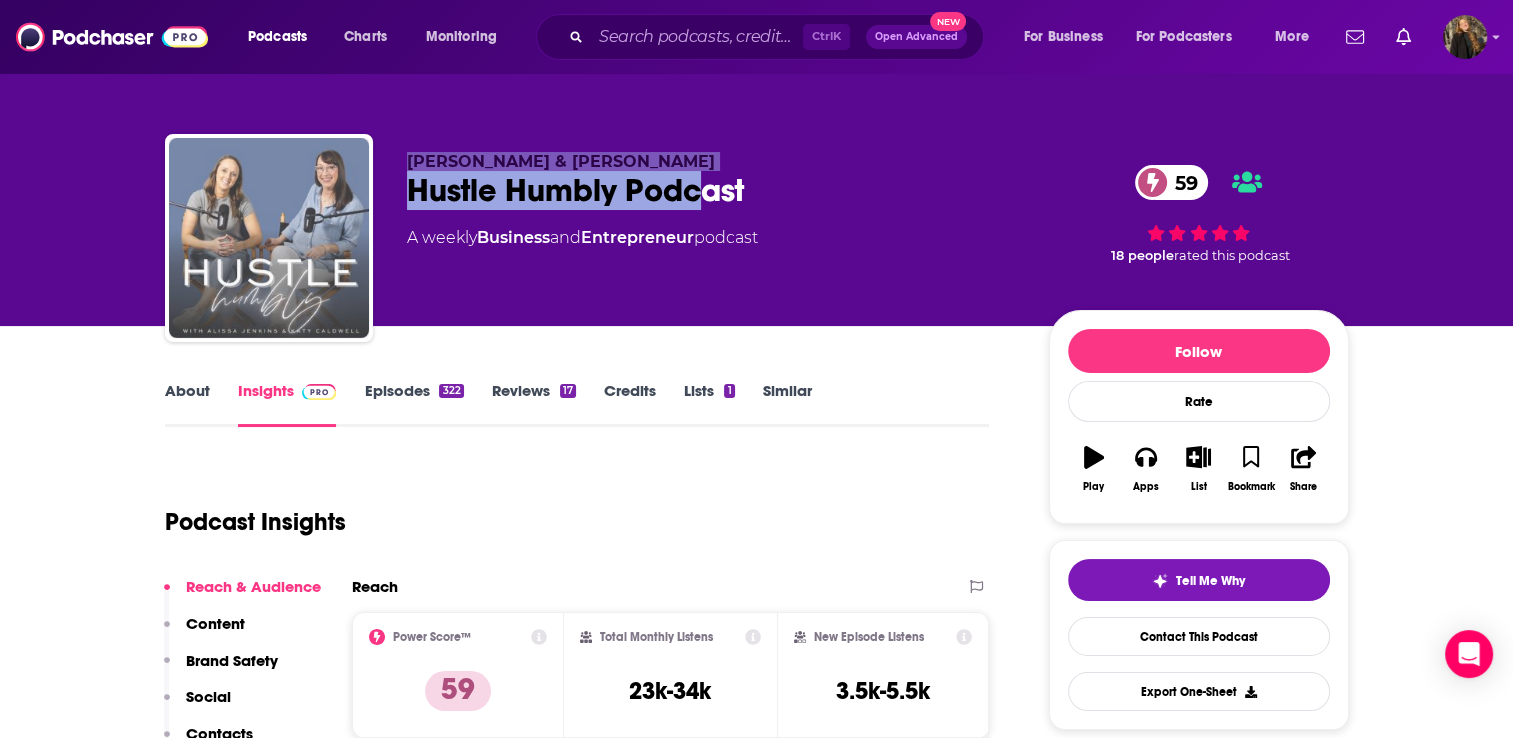 click at bounding box center (269, 238) 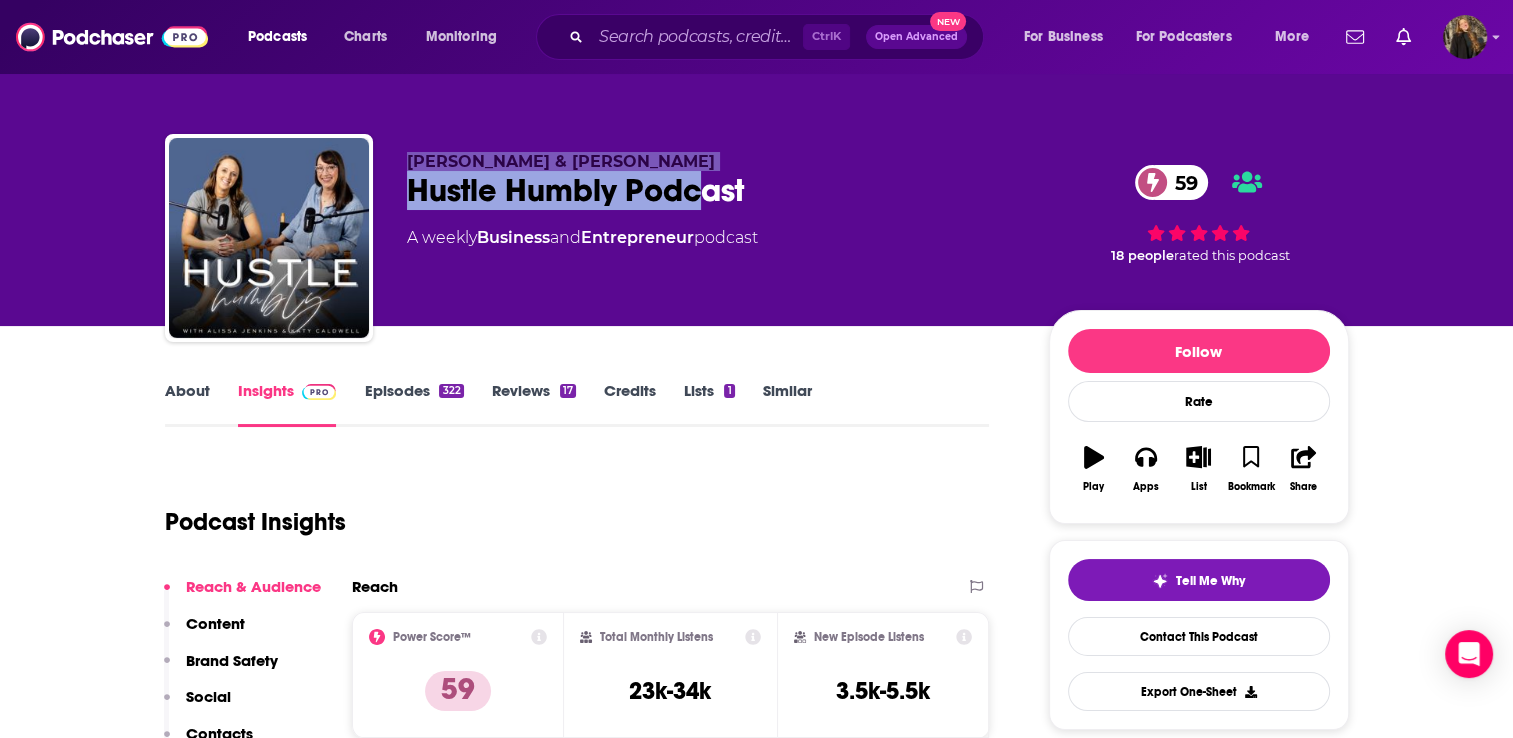 click on "[PERSON_NAME] & [PERSON_NAME]" at bounding box center [561, 161] 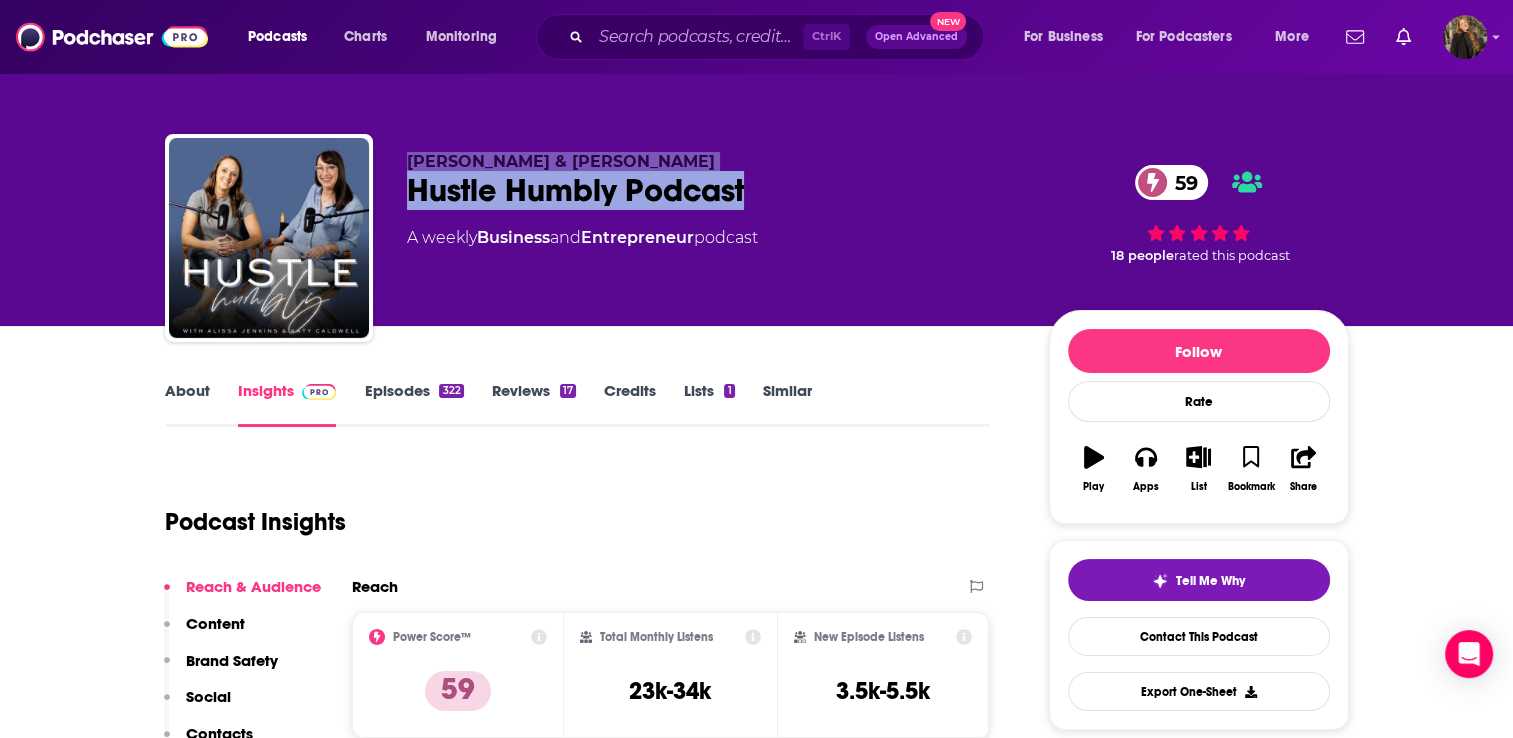 drag, startPoint x: 408, startPoint y: 153, endPoint x: 771, endPoint y: 183, distance: 364.23755 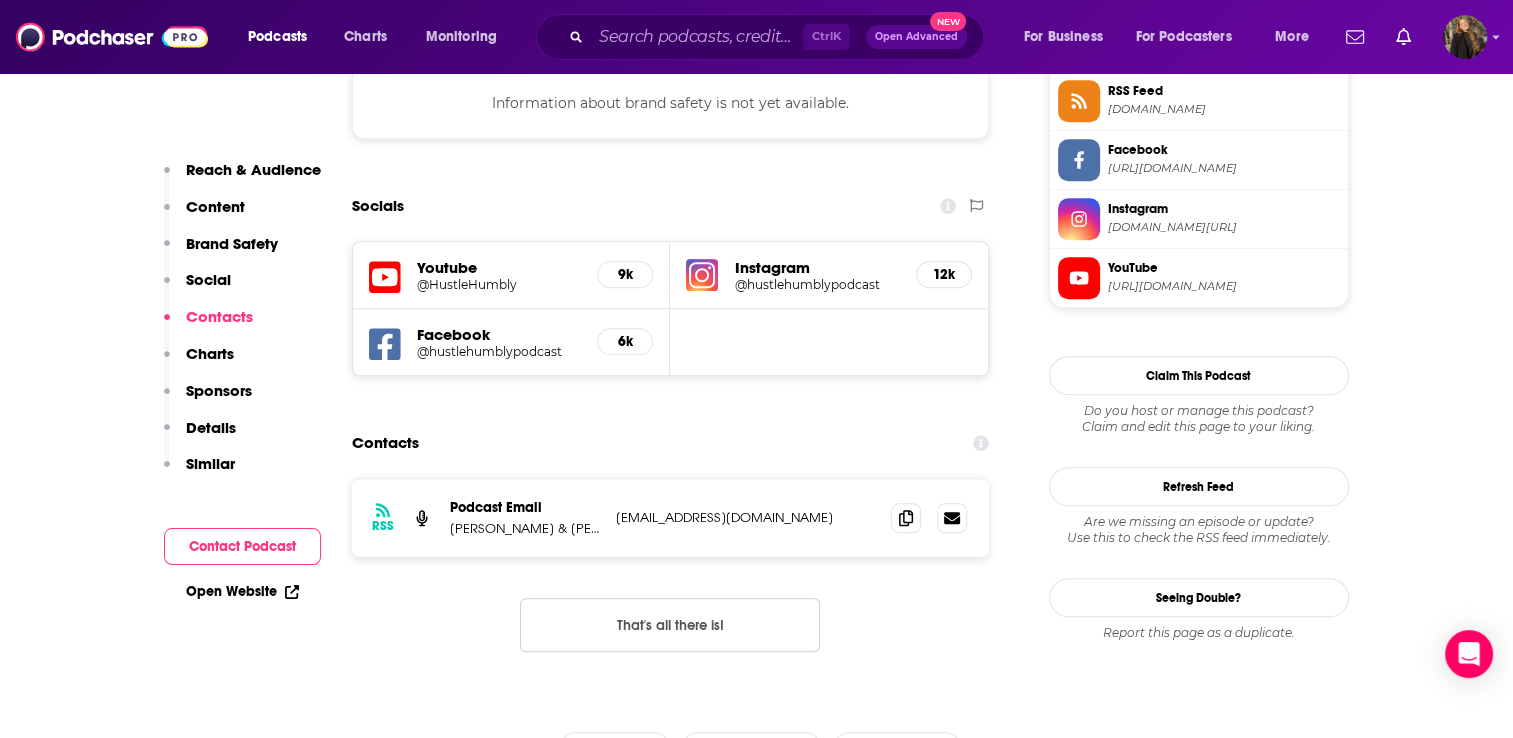 scroll, scrollTop: 1880, scrollLeft: 0, axis: vertical 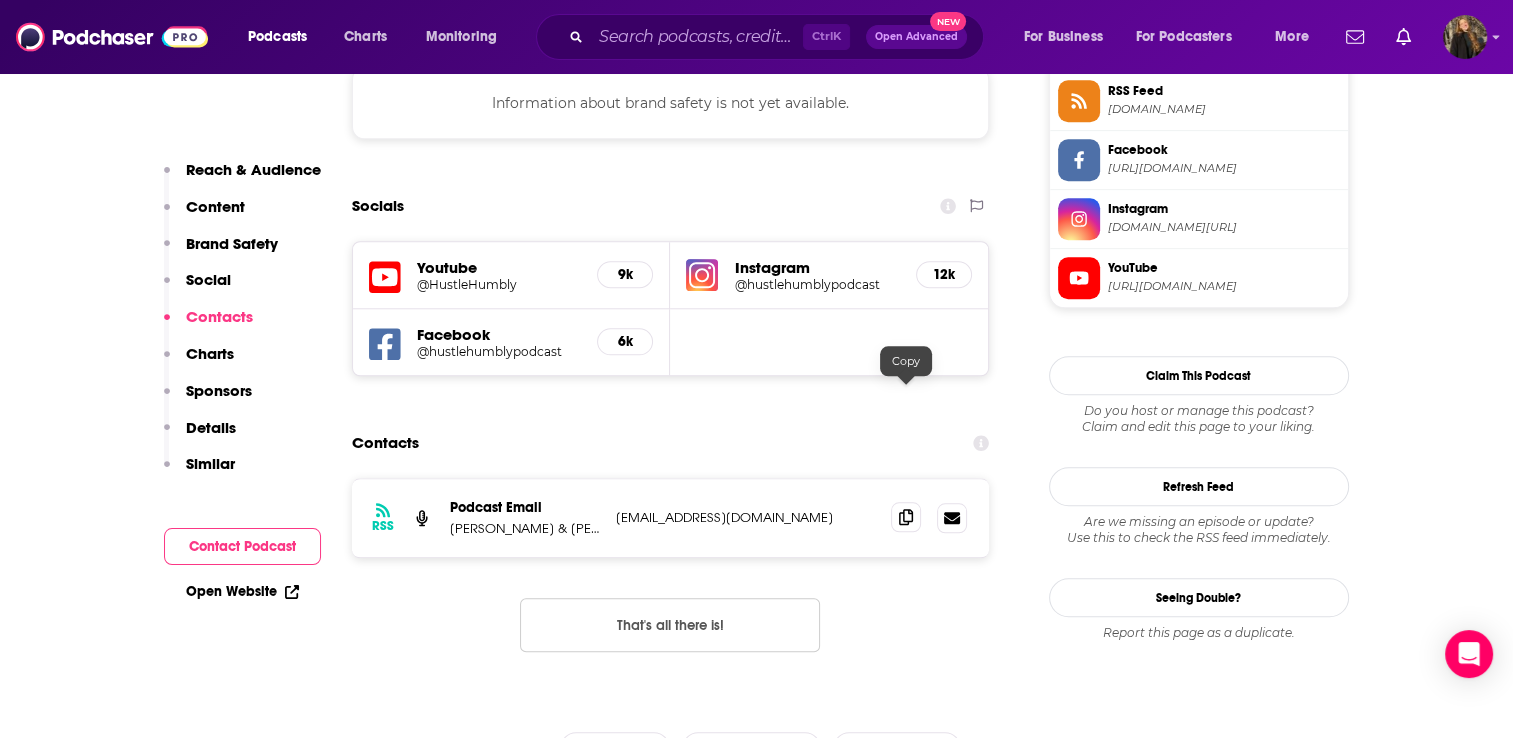 click at bounding box center [906, 517] 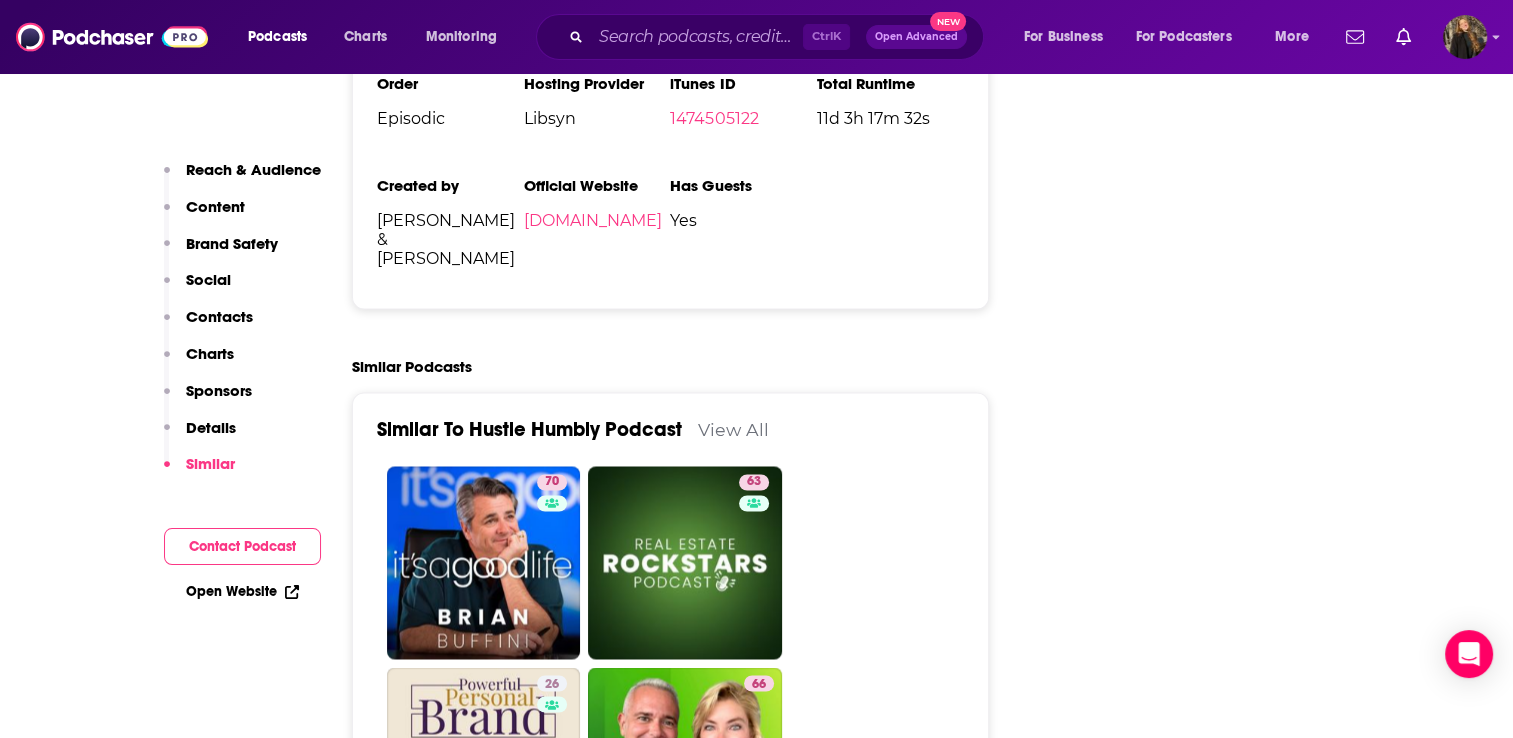 scroll, scrollTop: 3283, scrollLeft: 0, axis: vertical 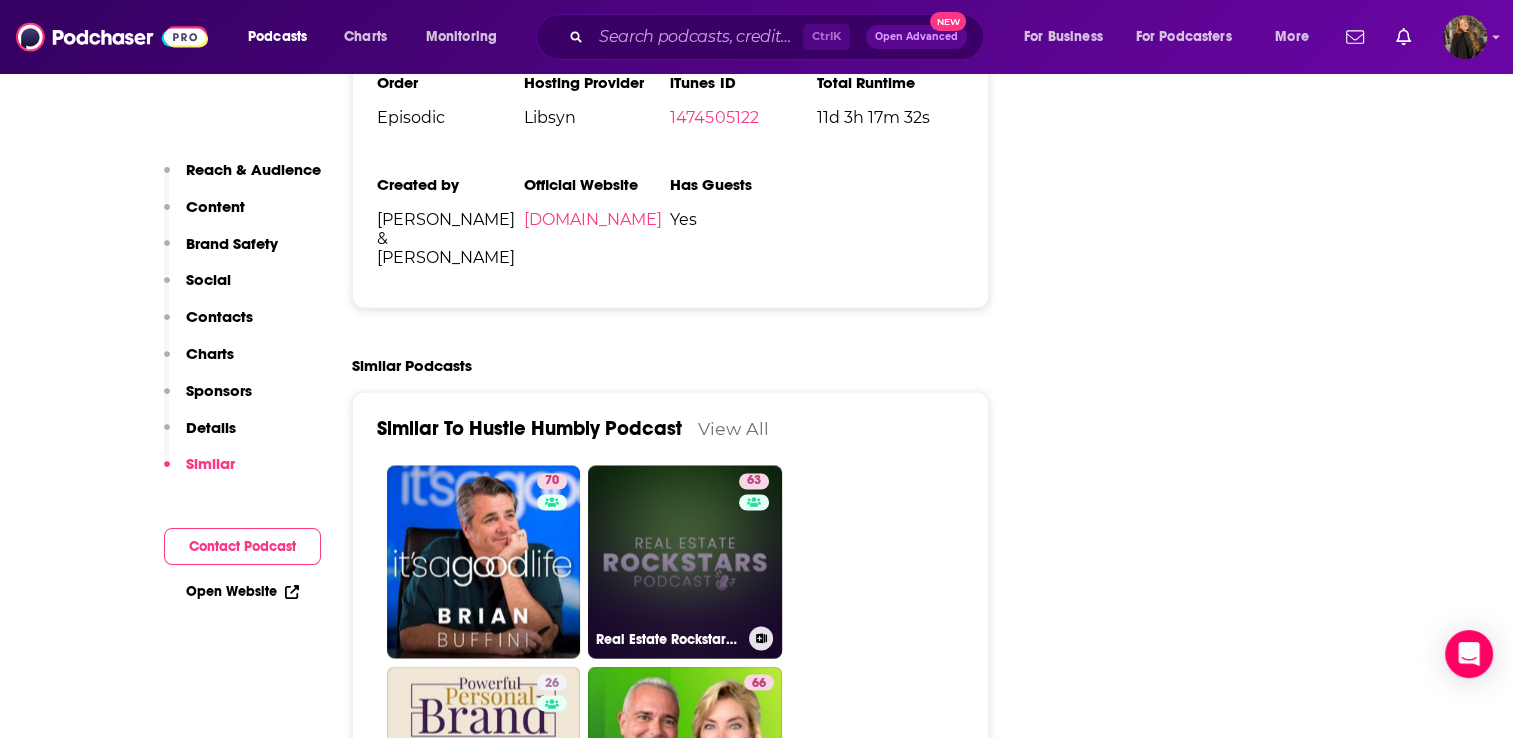 click on "63 Real Estate Rockstars Podcast" at bounding box center (685, 562) 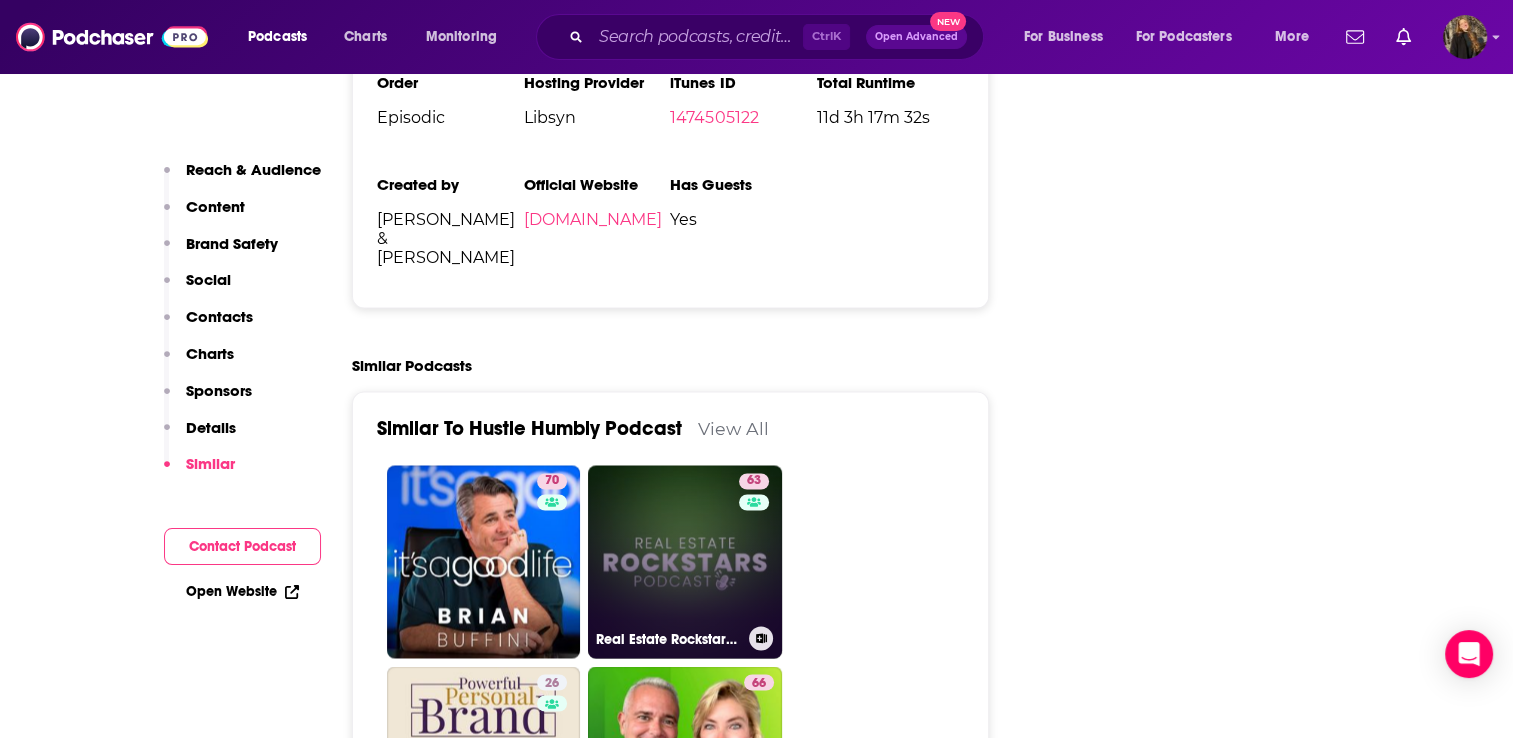 type on "[URL][DOMAIN_NAME]" 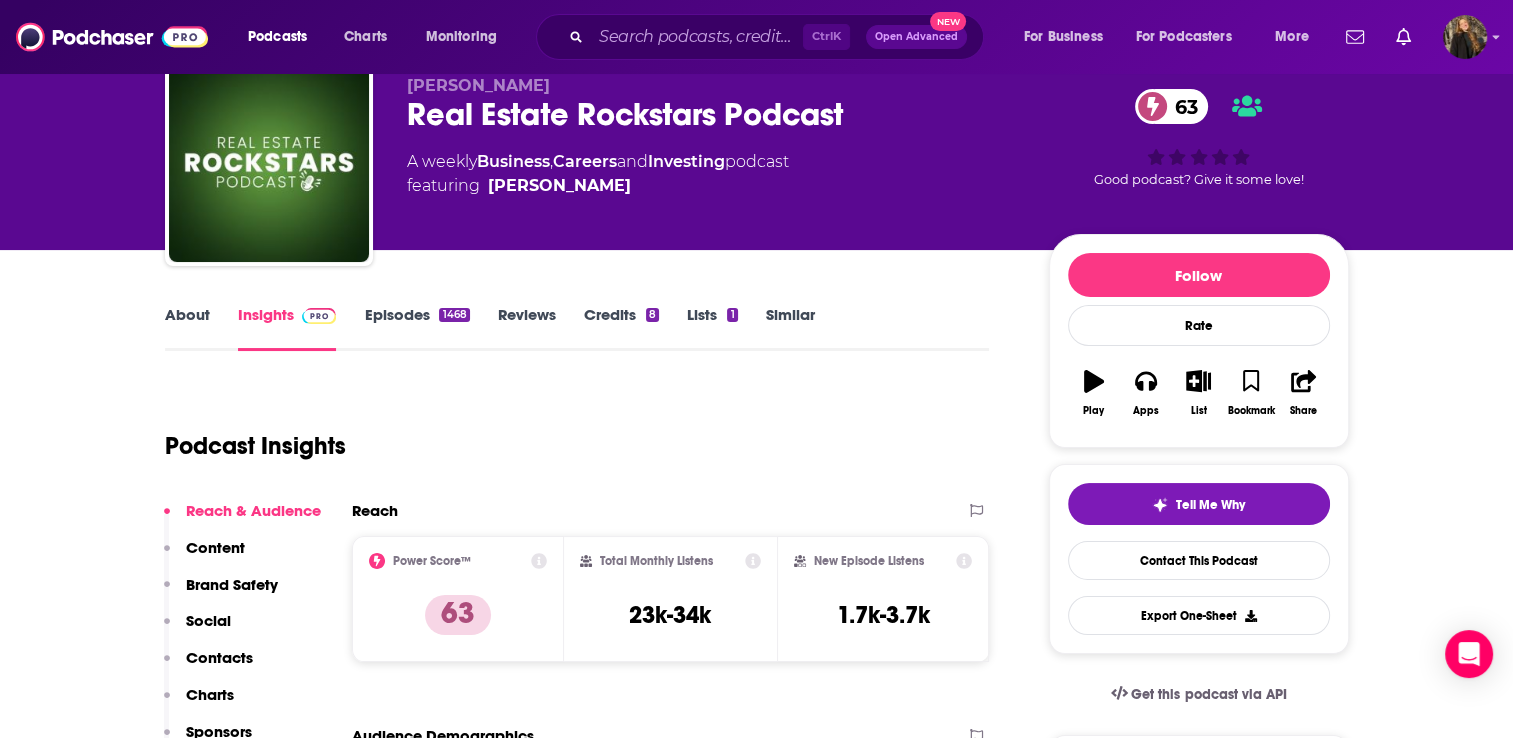 scroll, scrollTop: 76, scrollLeft: 0, axis: vertical 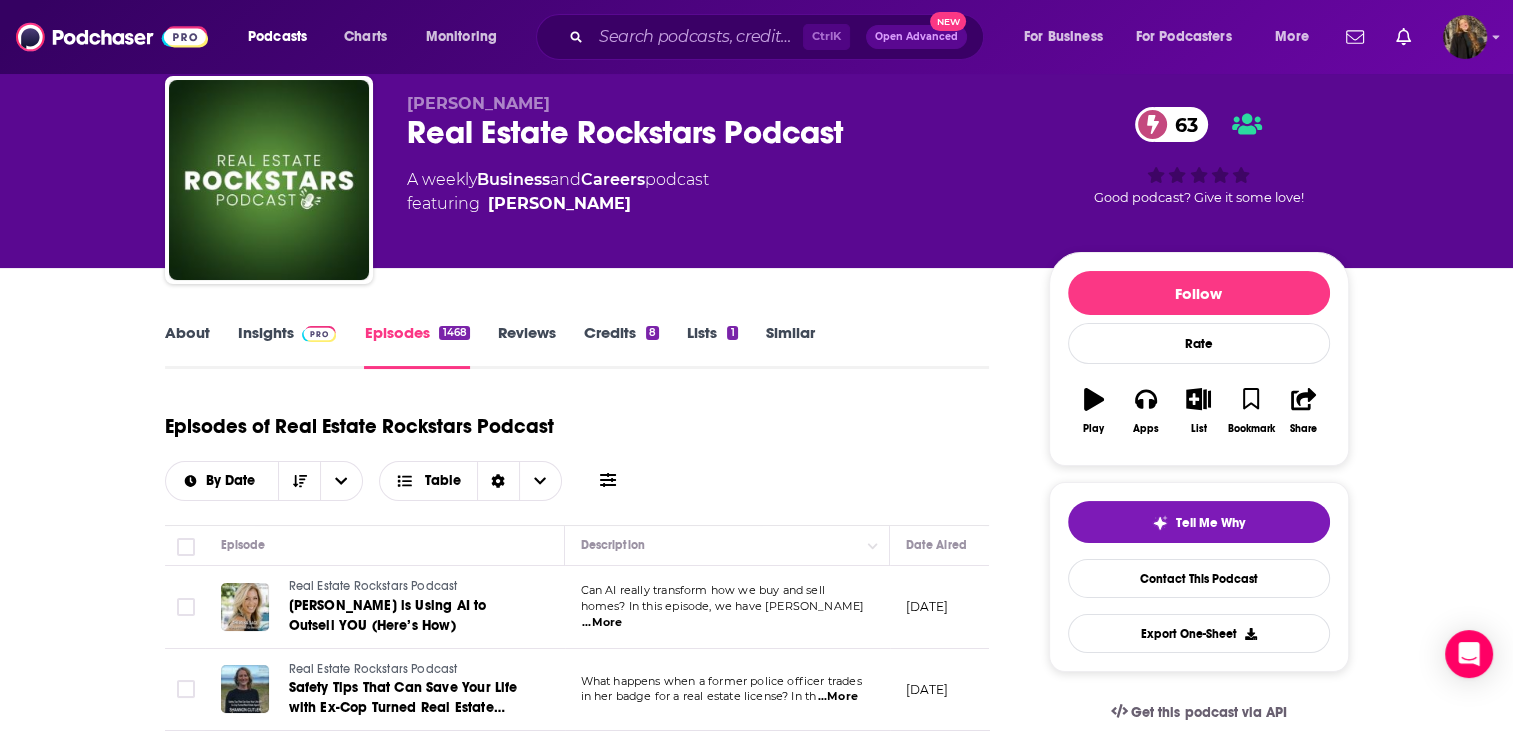 click on "About" at bounding box center [187, 346] 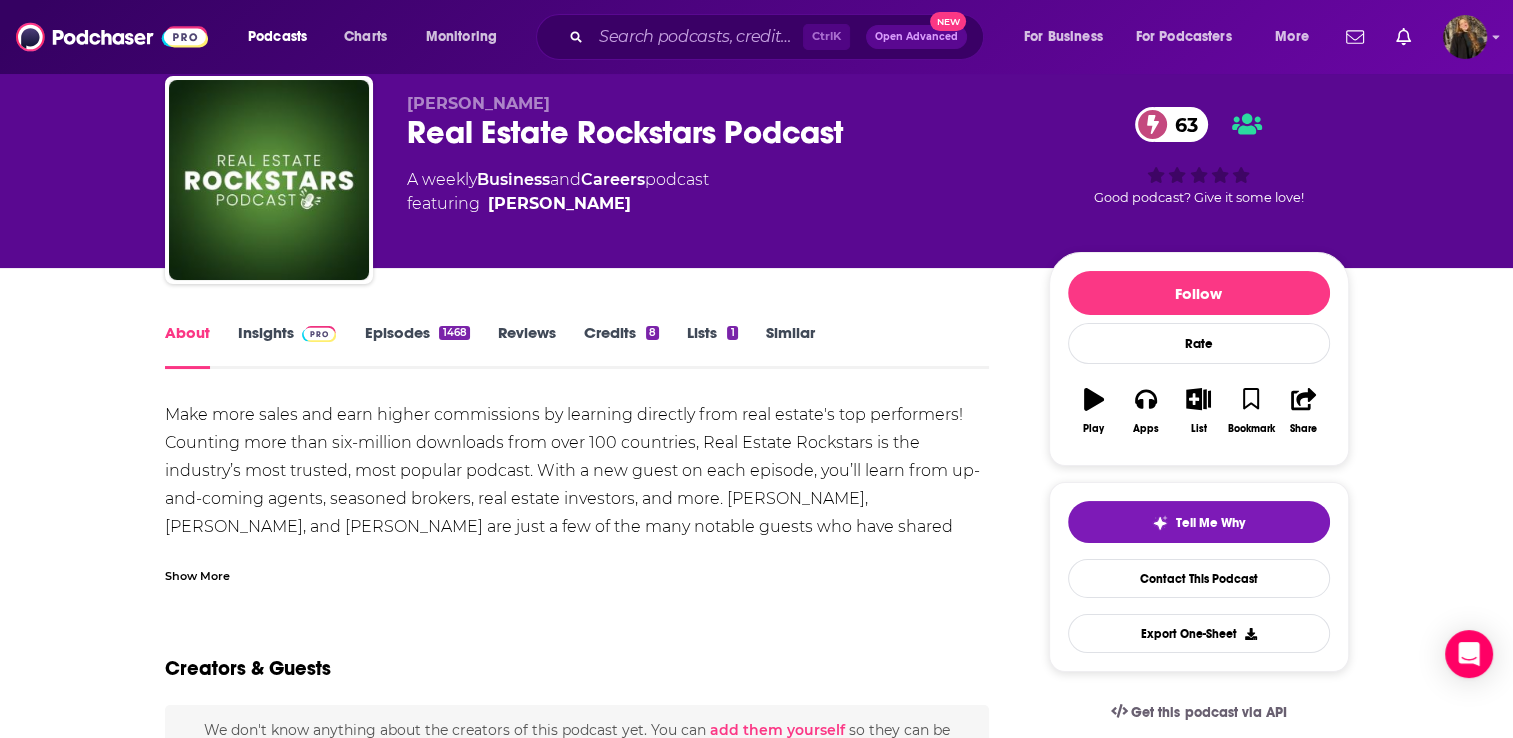 scroll, scrollTop: 0, scrollLeft: 0, axis: both 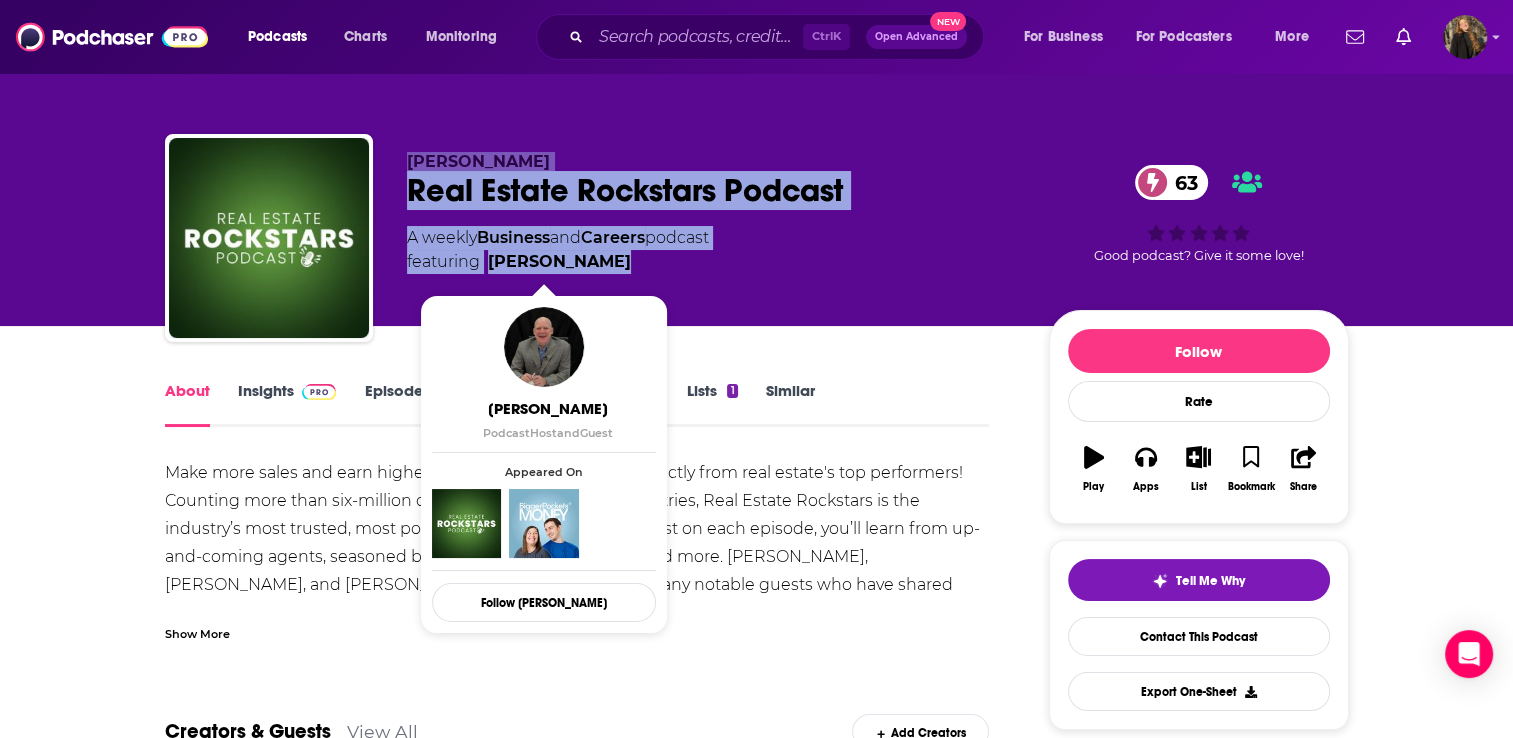 drag, startPoint x: 406, startPoint y: 166, endPoint x: 597, endPoint y: 270, distance: 217.47873 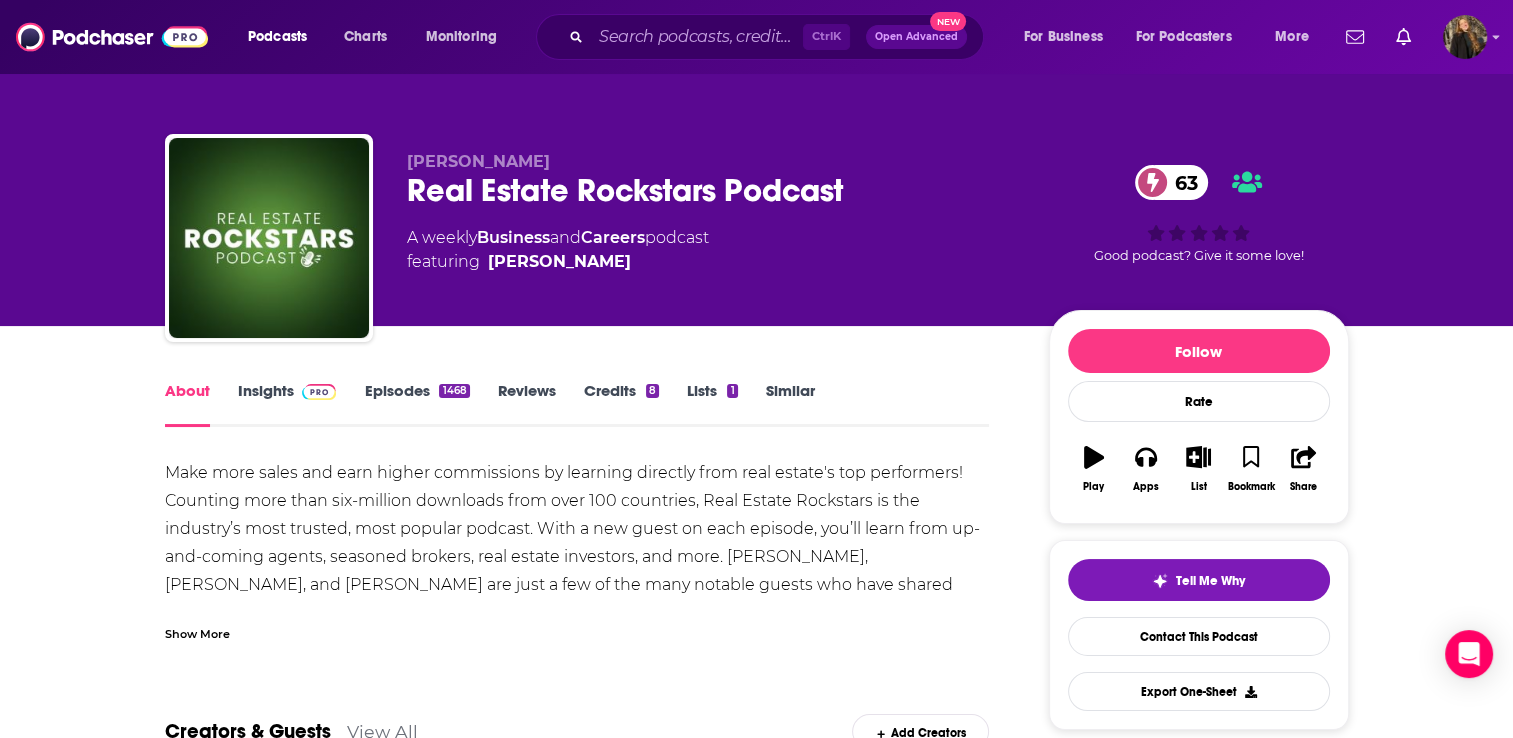 click on "Make more sales and earn higher commissions by learning directly from real estate's top performers! Counting more than six-million downloads from over 100 countries, Real Estate Rockstars is the industry’s most trusted, most popular podcast. With a new guest on each episode, you’ll learn from up-and-coming agents, seasoned brokers, real estate investors, and more. [PERSON_NAME], [PERSON_NAME], and [PERSON_NAME] are just a few of the many notable guests who have shared their industry expertise with the Rockstar Nation. Real estate legend [PERSON_NAME] asks the questions that matter and uncovers actionable answers–no filler and no clichés. Implement the strategies you learn listening to this weekly podcast and start making more money in real estate. It’s that simple." at bounding box center (577, 585) 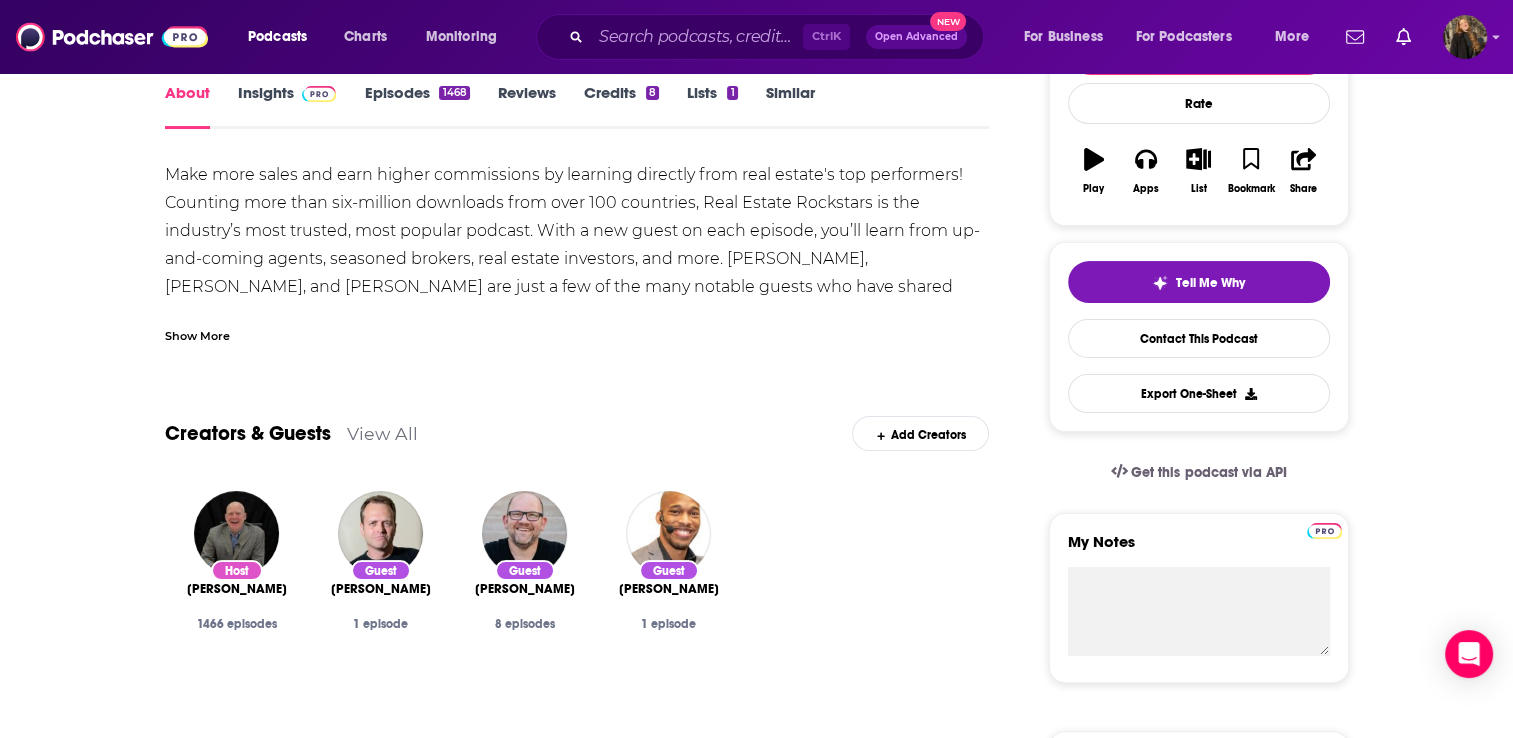 scroll, scrollTop: 0, scrollLeft: 0, axis: both 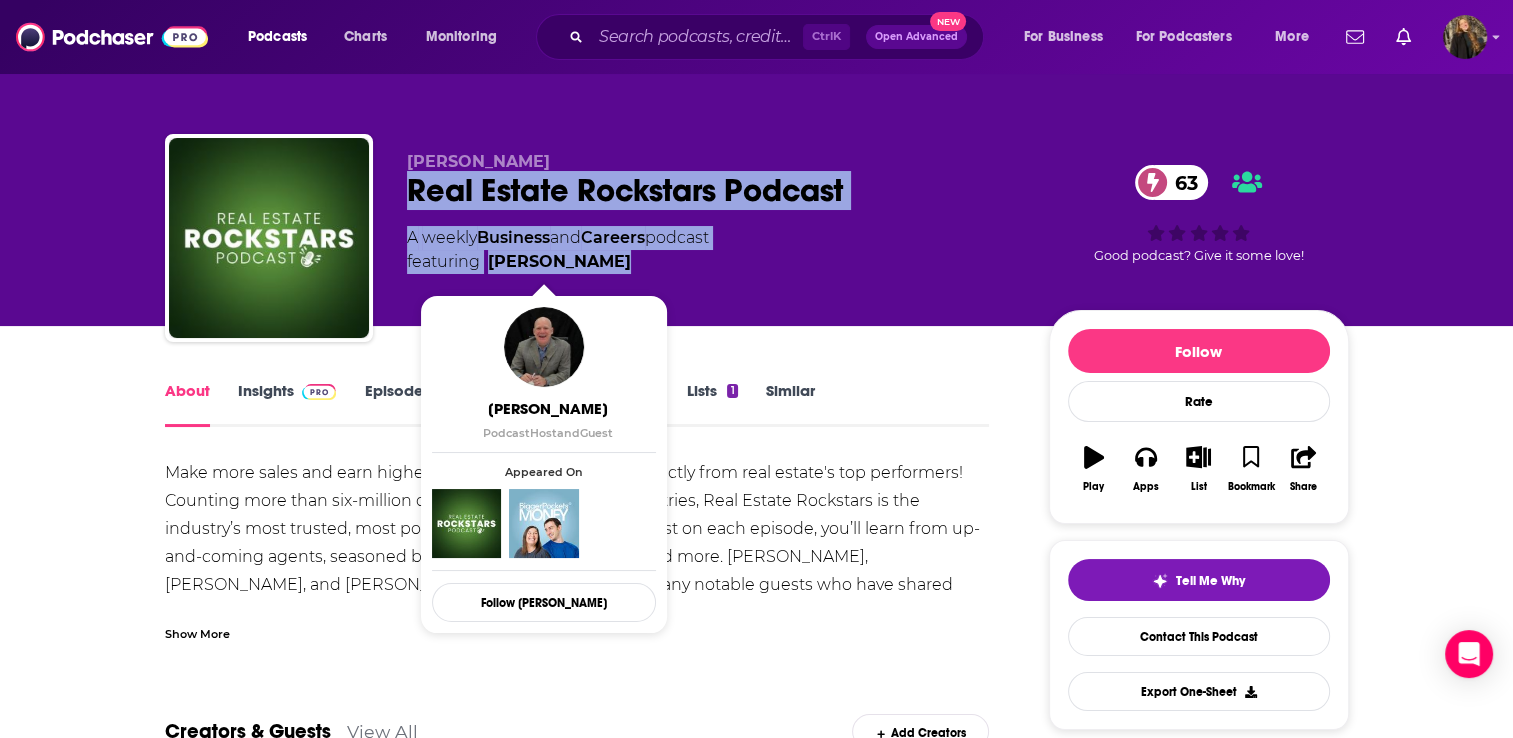 drag, startPoint x: 412, startPoint y: 181, endPoint x: 596, endPoint y: 262, distance: 201.0398 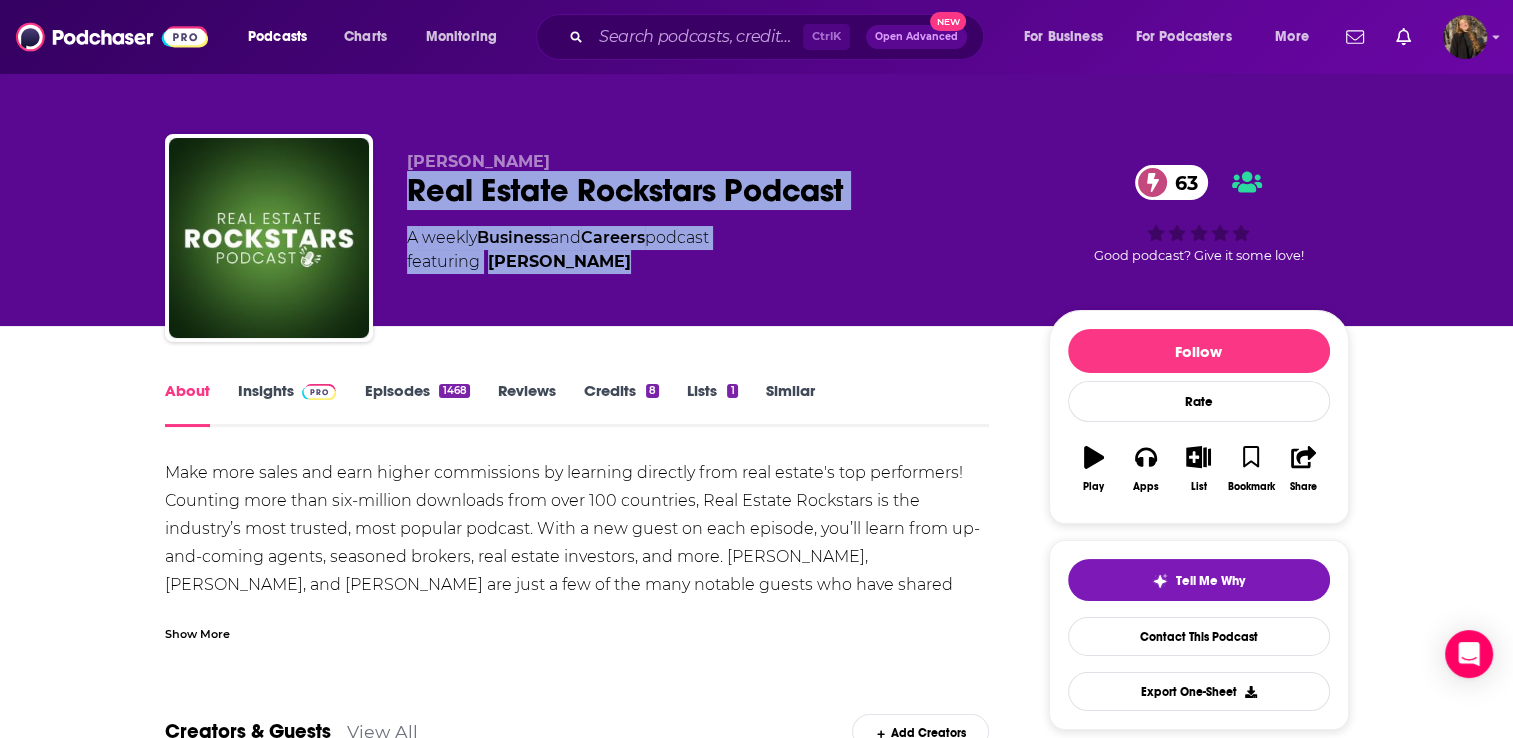 copy on "Real Estate Rockstars Podcast 63 A   weekly  Business  and  Careers  podcast  featuring  [PERSON_NAME]" 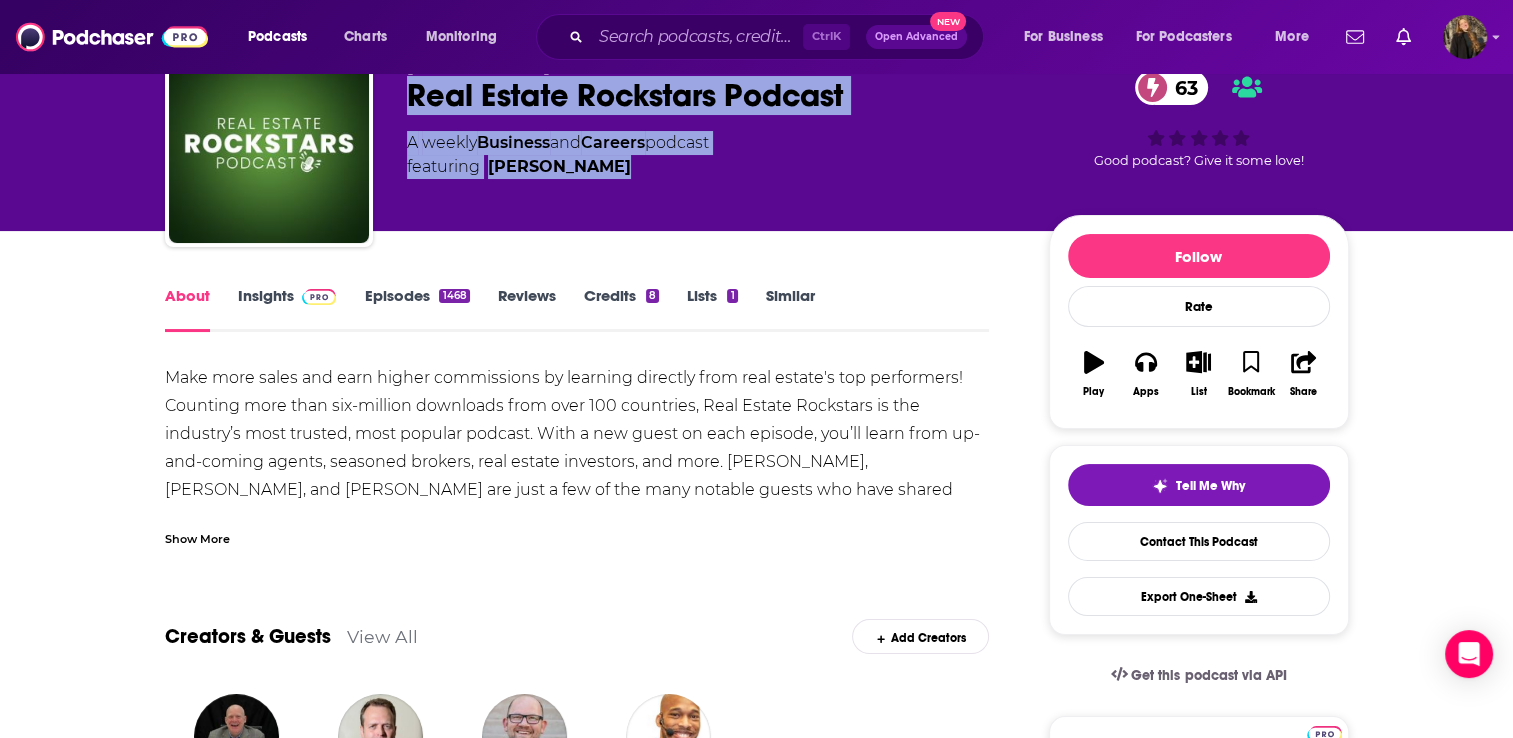 scroll, scrollTop: 91, scrollLeft: 0, axis: vertical 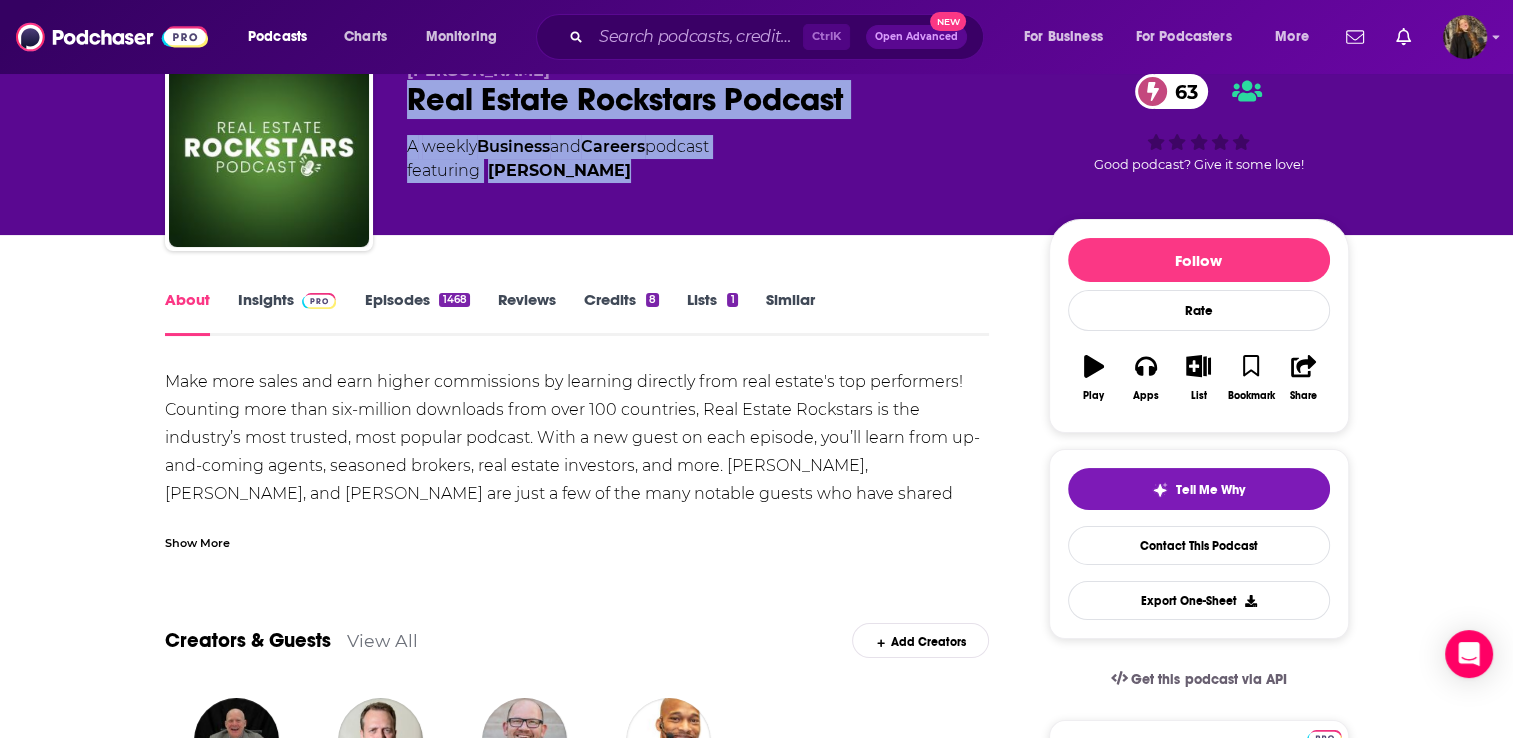 click on "Insights" at bounding box center (287, 313) 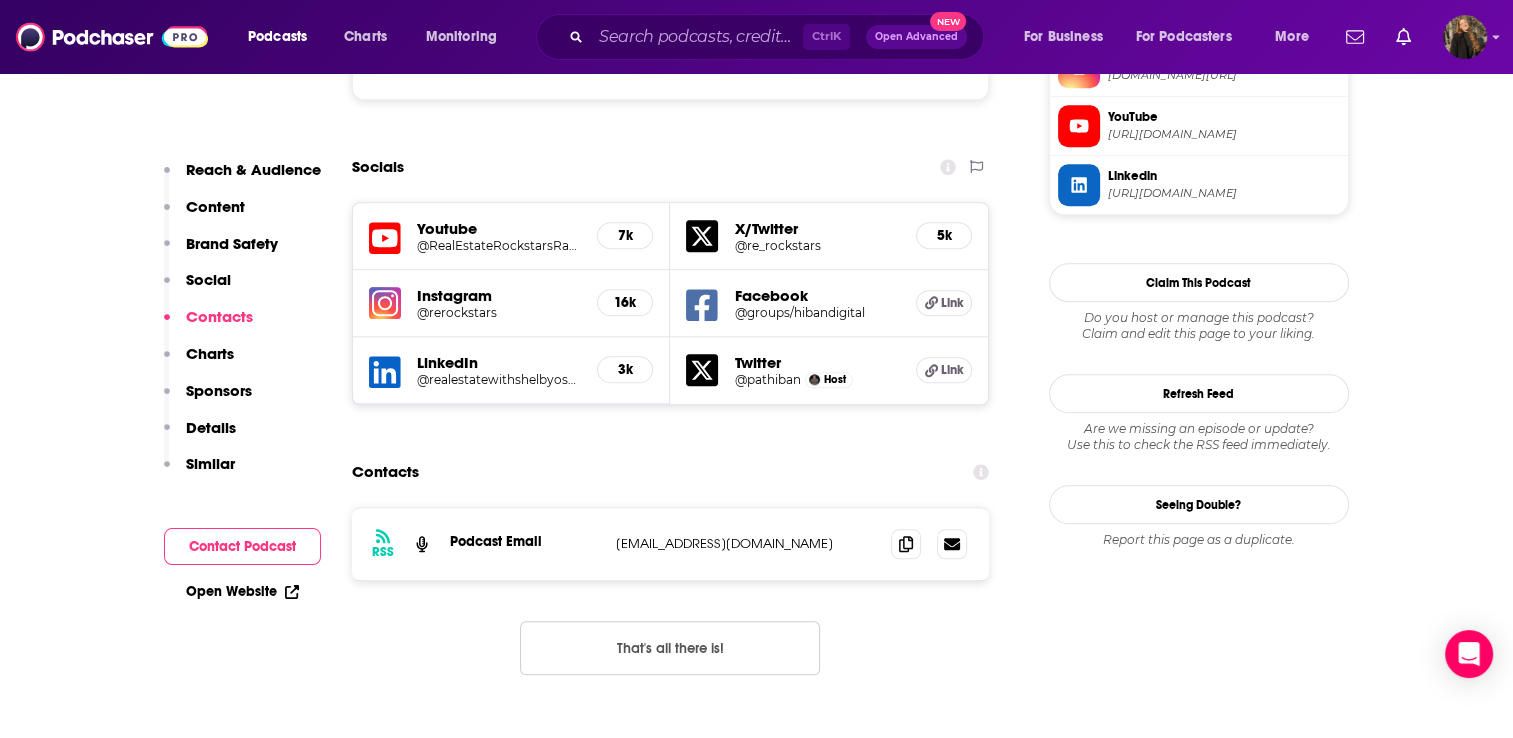 scroll, scrollTop: 2018, scrollLeft: 0, axis: vertical 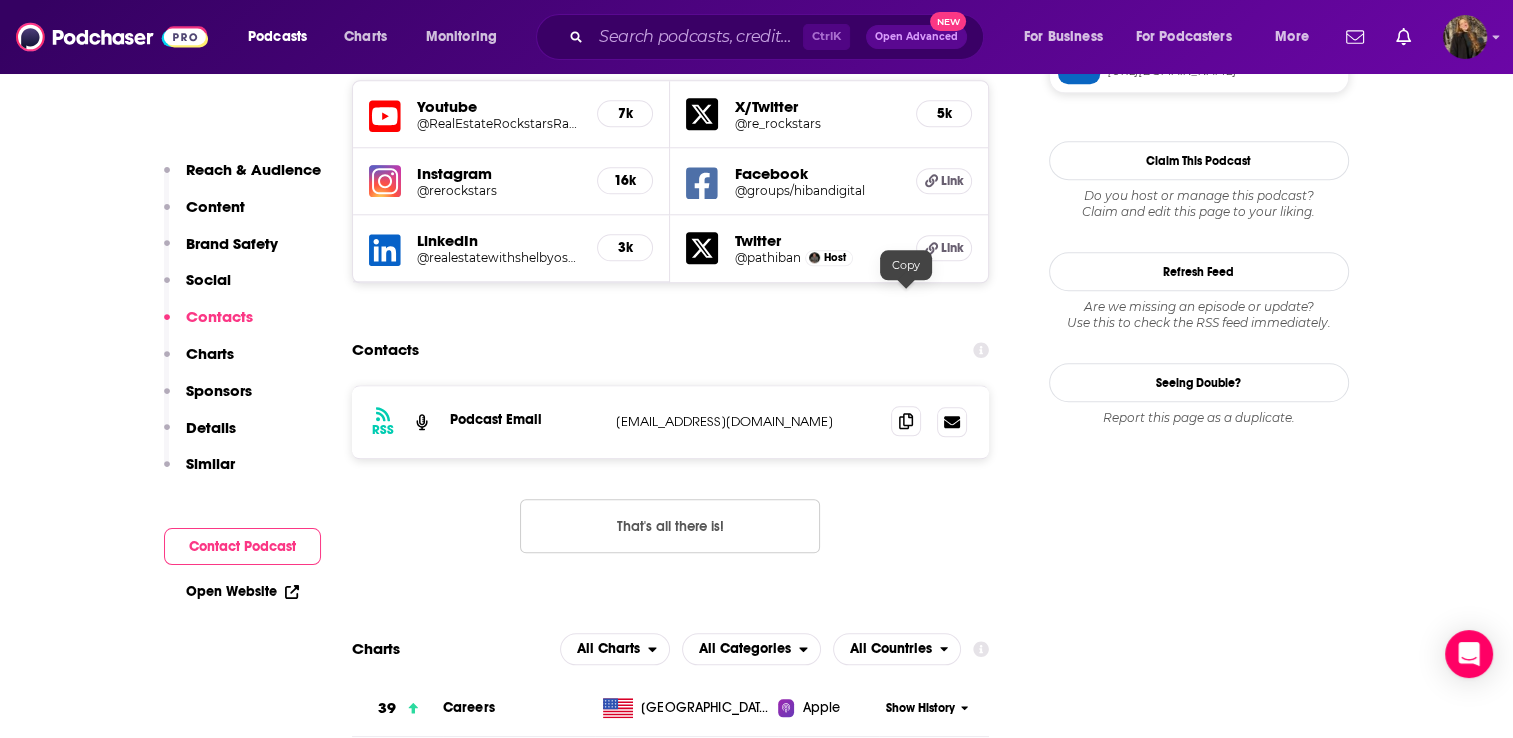 click 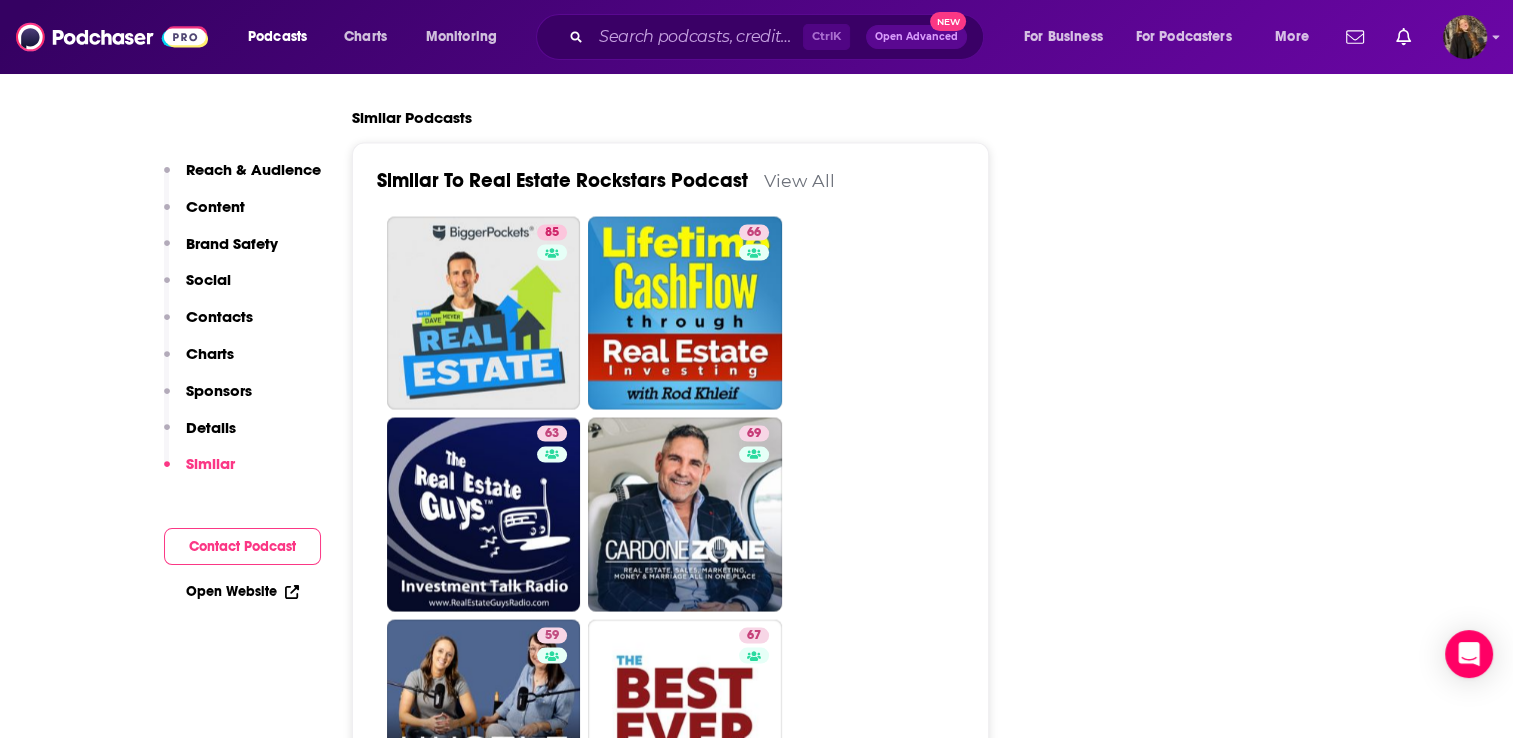 scroll, scrollTop: 3711, scrollLeft: 0, axis: vertical 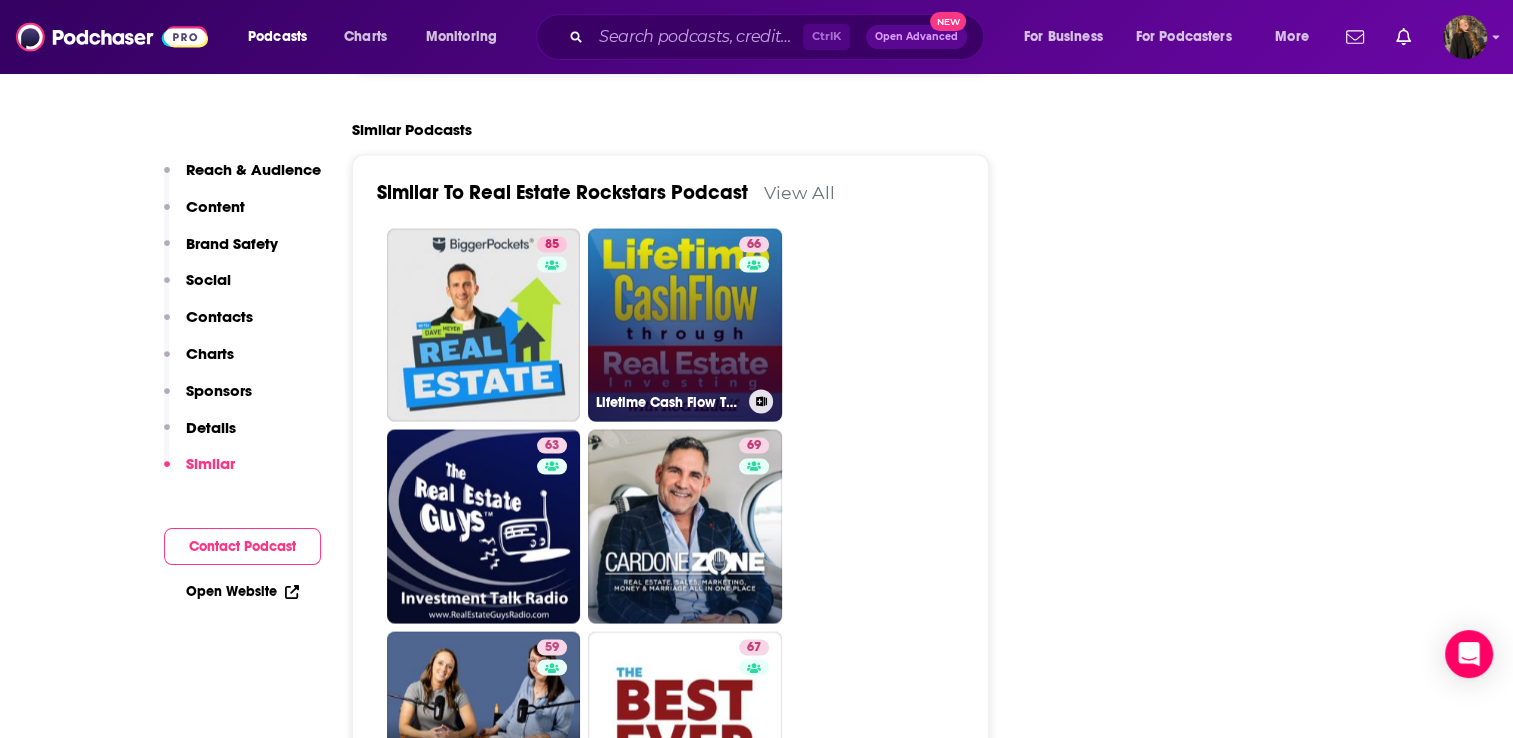 click on "66 Lifetime Cash Flow Through Real Estate Investing" at bounding box center [685, 325] 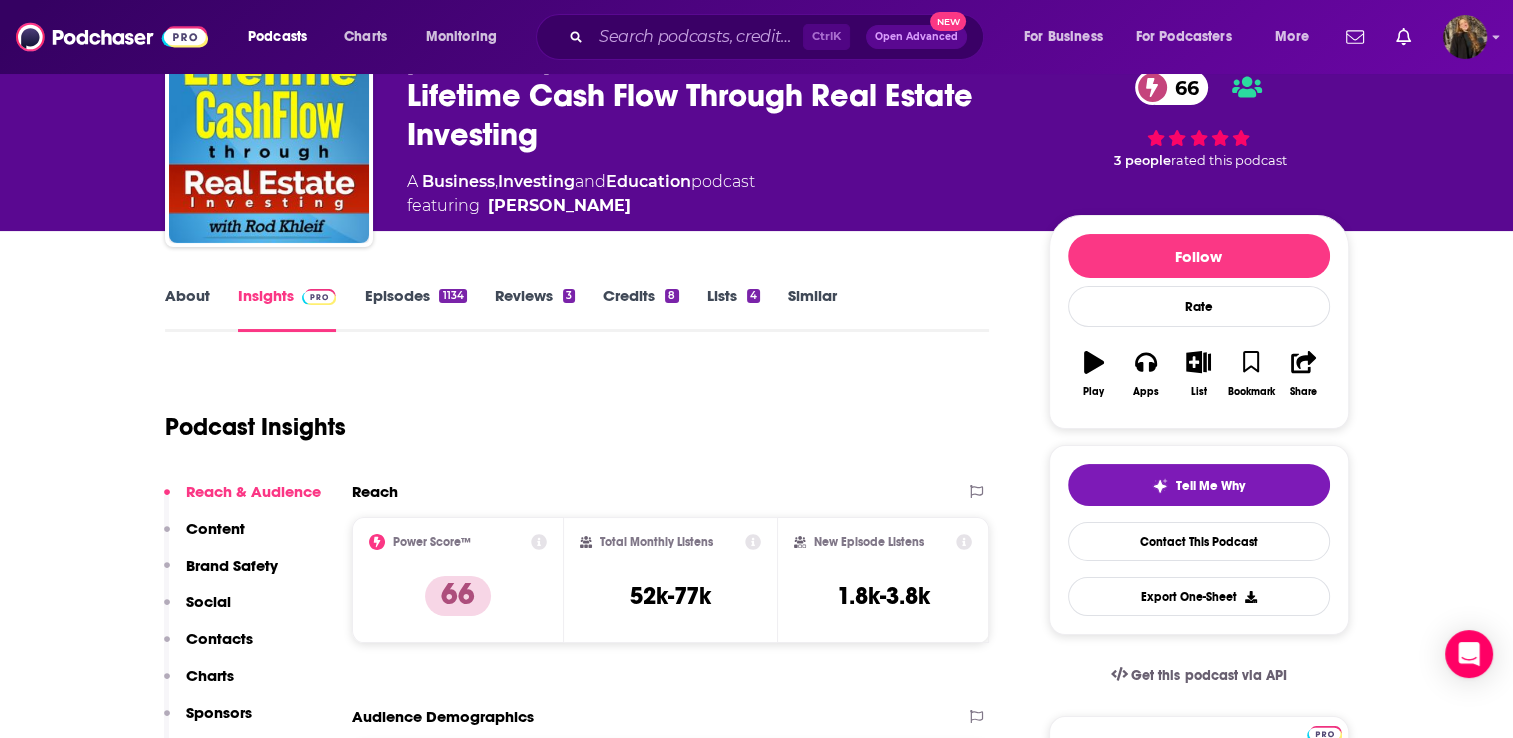 scroll, scrollTop: 96, scrollLeft: 0, axis: vertical 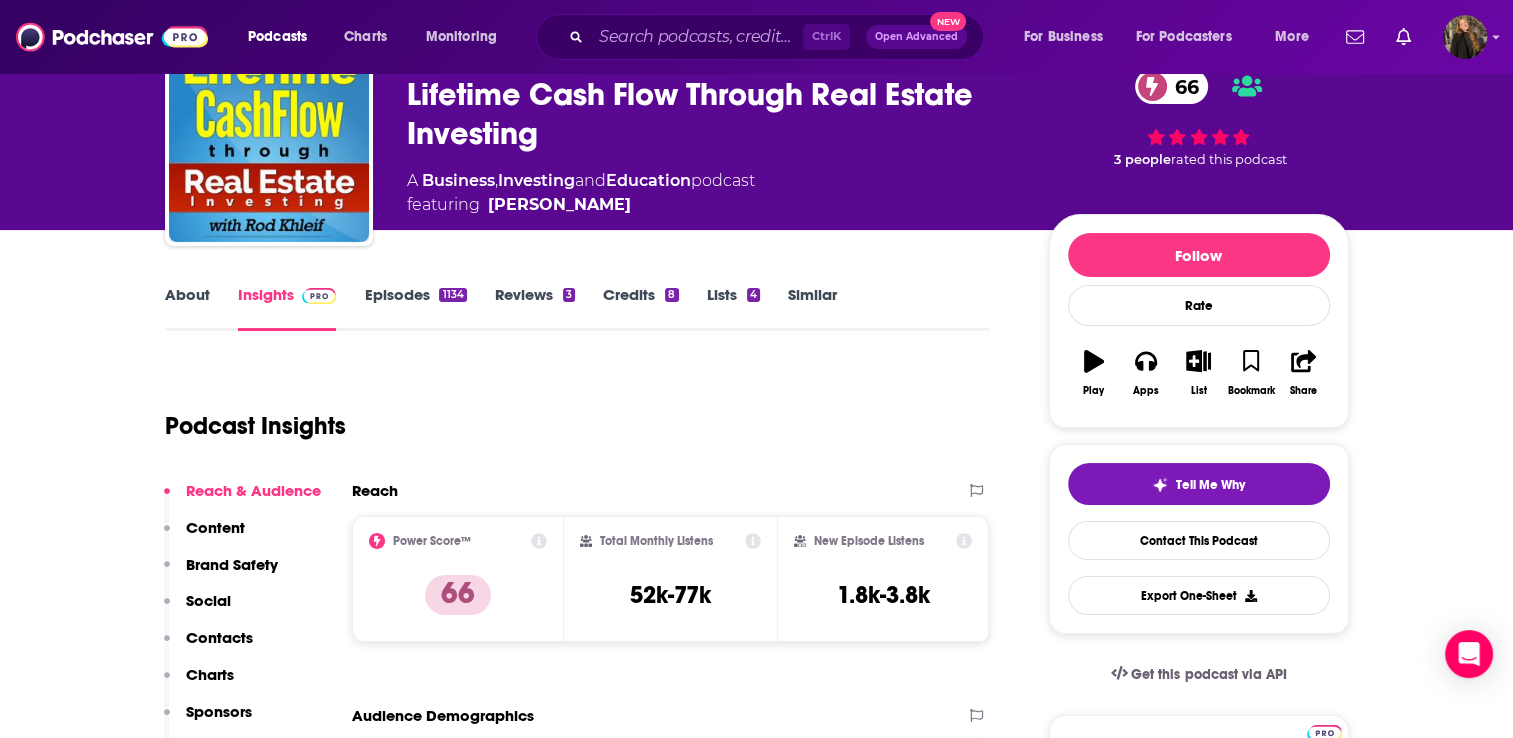 click on "About Insights Episodes 1134 Reviews 3 Credits 8 Lists 4 Similar Podcast Insights Reach & Audience Content Brand Safety Social Contacts Charts Sponsors Details Similar Contact Podcast Open Website  Reach Power Score™ 66 Total Monthly Listens 52k-77k New Episode Listens 1.8k-3.8k Export One-Sheet Audience Demographics Gender [DEMOGRAPHIC_DATA] Age [DEMOGRAPHIC_DATA] yo Income $ $ $ $ $ Parental Status Mixed Countries 1 [GEOGRAPHIC_DATA] 2 [GEOGRAPHIC_DATA] 3 [GEOGRAPHIC_DATA] 4 [GEOGRAPHIC_DATA] 5 [GEOGRAPHIC_DATA] Top Cities [GEOGRAPHIC_DATA], [GEOGRAPHIC_DATA] , [US_STATE], [GEOGRAPHIC_DATA] , [GEOGRAPHIC_DATA] , [GEOGRAPHIC_DATA], [GEOGRAPHIC_DATA] , [GEOGRAPHIC_DATA], [GEOGRAPHIC_DATA] , [GEOGRAPHIC_DATA] Interests Friends, Family & Relationships , Travel, Tourism & Aviation , Business & Careers , Toys, Children & Baby , Sports , Restaurants, Food & Grocery Jobs Real Estate Agents , Software Engineers , Sales Representatives , Brokers , Principals/Owners , Social Media Specialists Ethnicities White / Caucasian , [DEMOGRAPHIC_DATA] , [DEMOGRAPHIC_DATA] , Asian Show More Content Political Skew Low Right Brand Safety & Suitability Adult Graphic Profanity Drugs Weapons Criminal Political Inflammatory 0" at bounding box center (757, 6177) 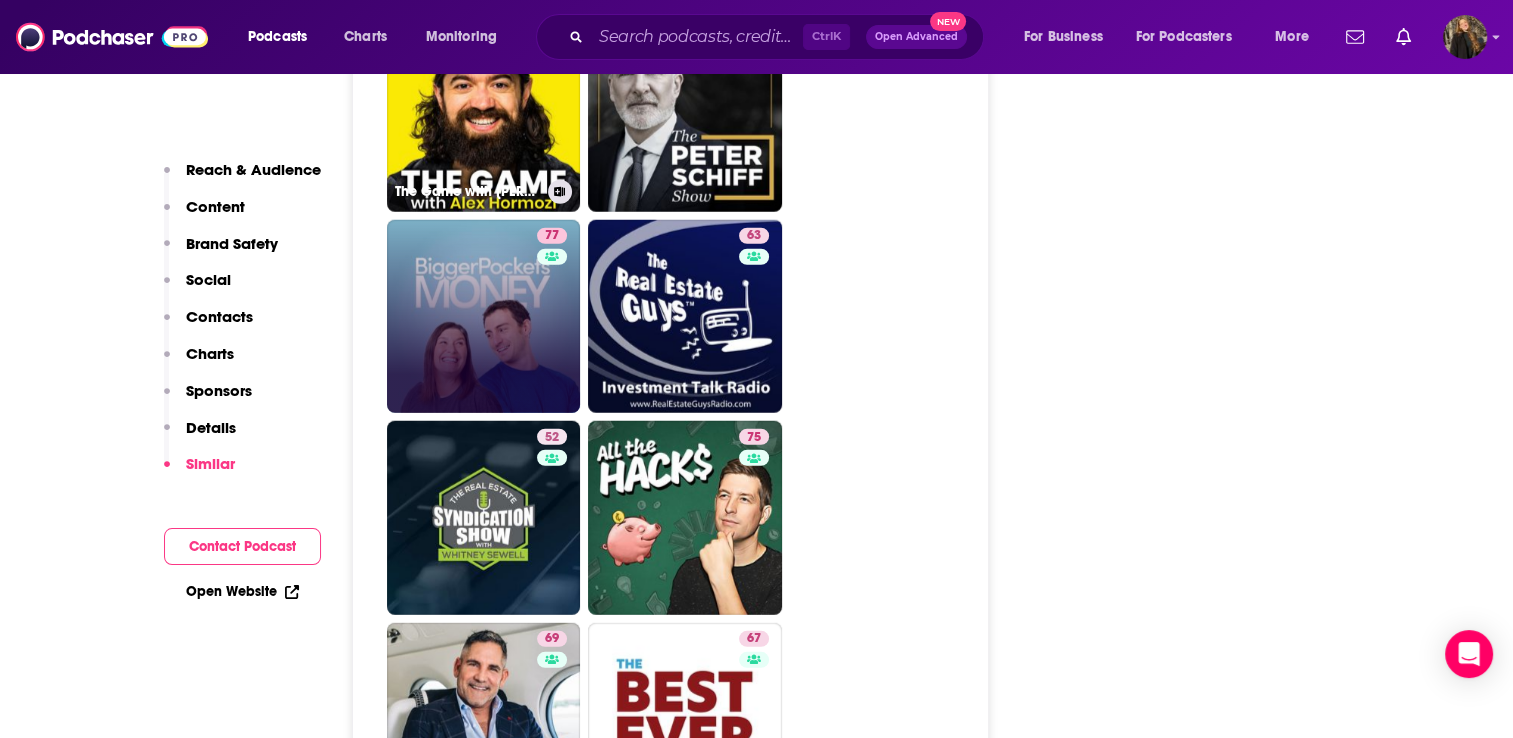 scroll, scrollTop: 5304, scrollLeft: 0, axis: vertical 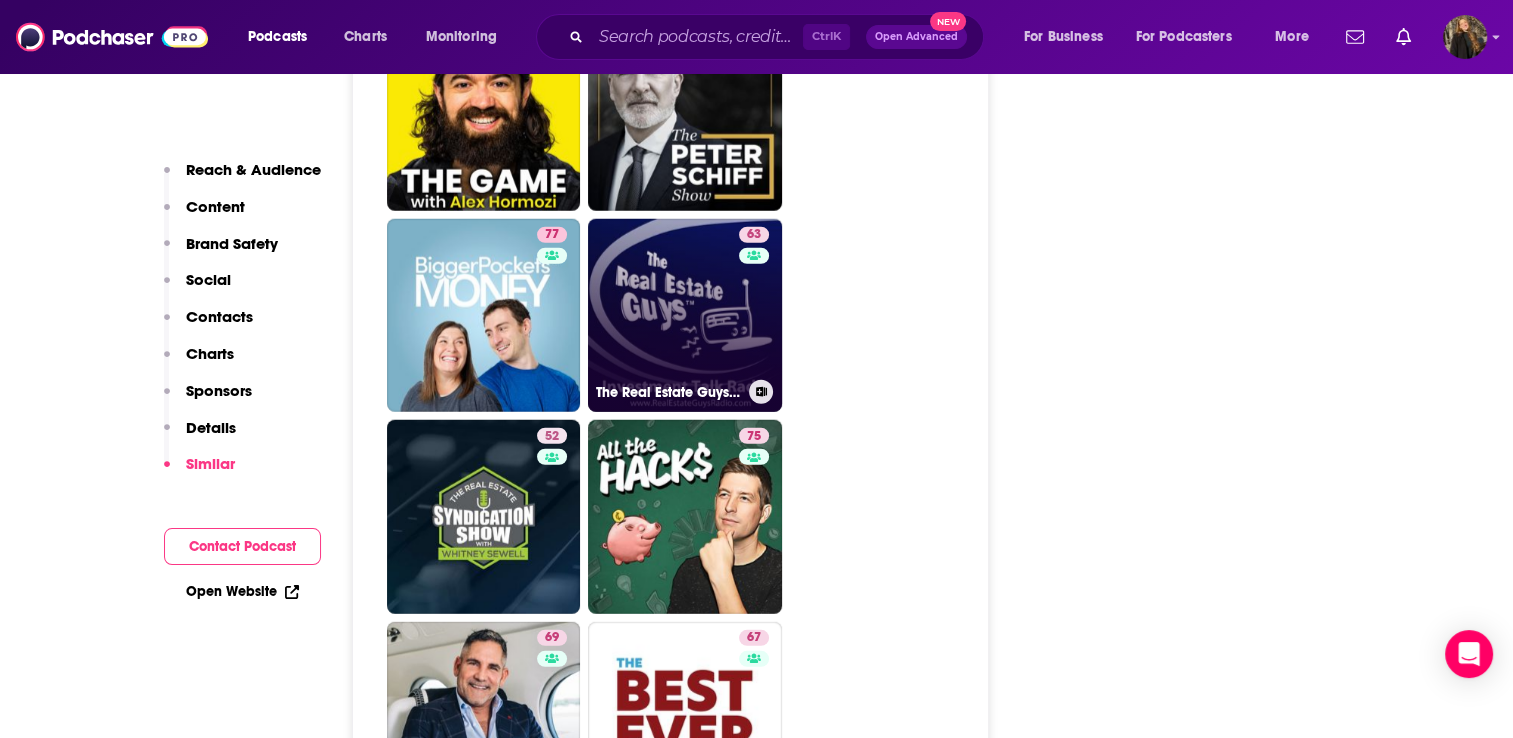 click on "63 The Real Estate Guys Radio Show - Real Estate Investing Education for Effective Action" at bounding box center [685, 316] 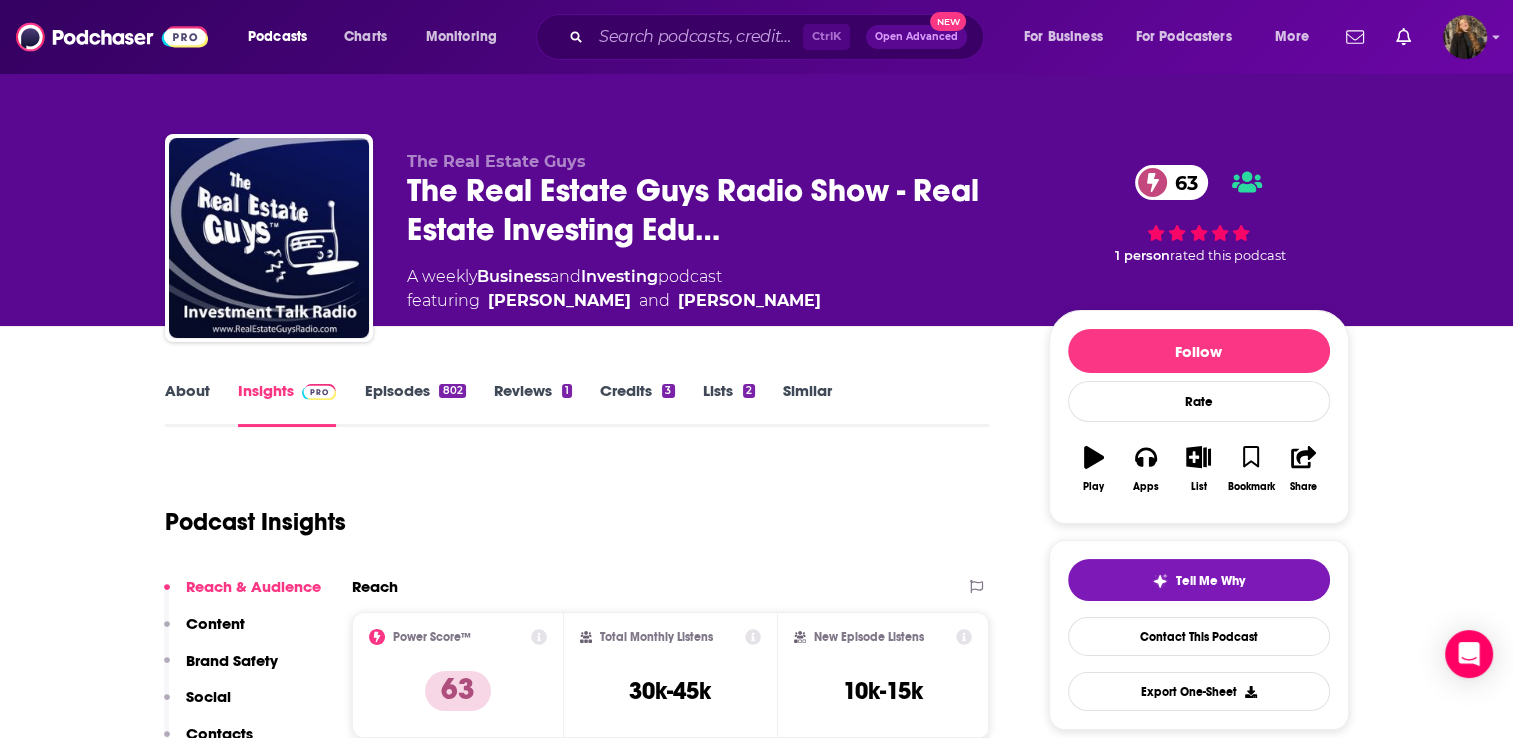 scroll, scrollTop: 180, scrollLeft: 0, axis: vertical 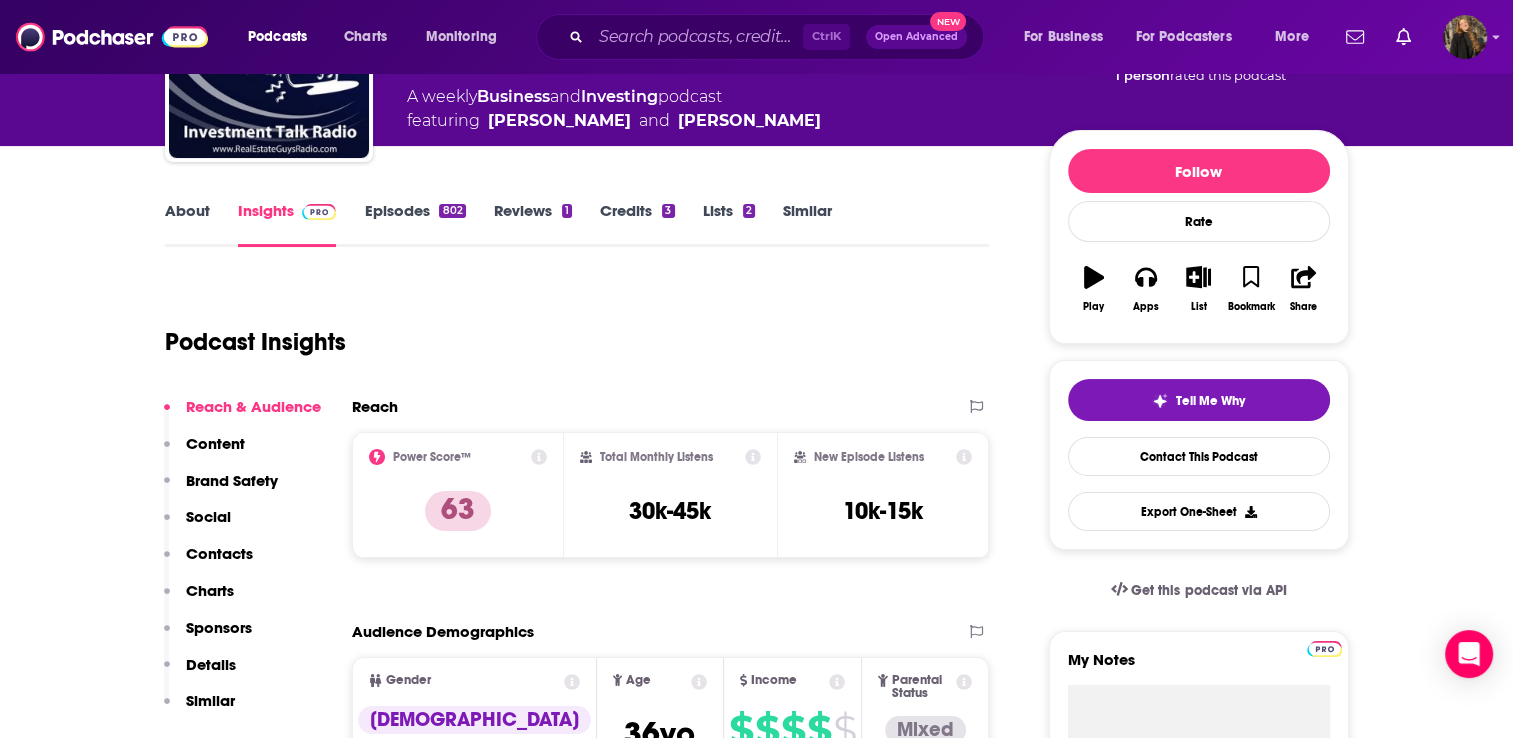 click on "Episodes 802" at bounding box center (414, 224) 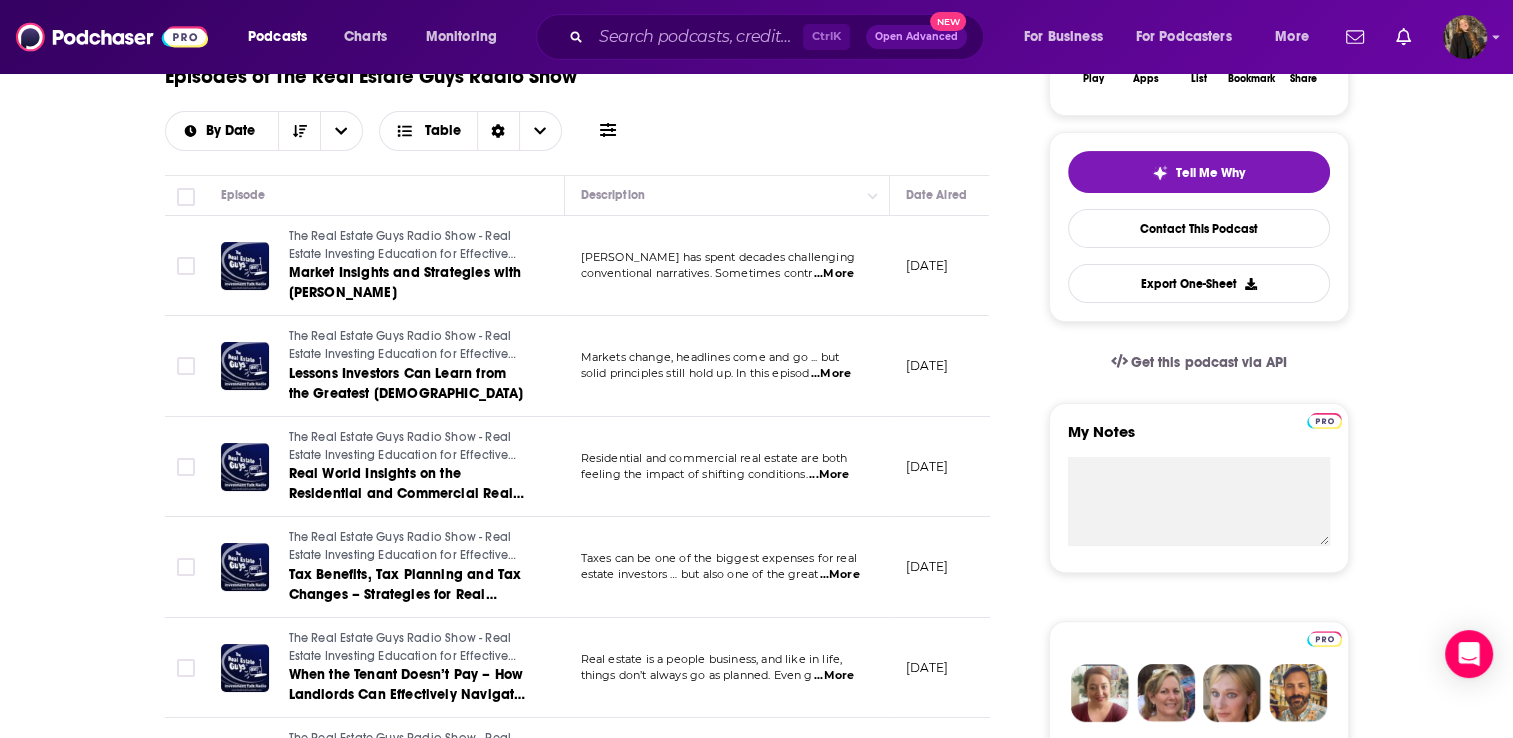 scroll, scrollTop: 0, scrollLeft: 0, axis: both 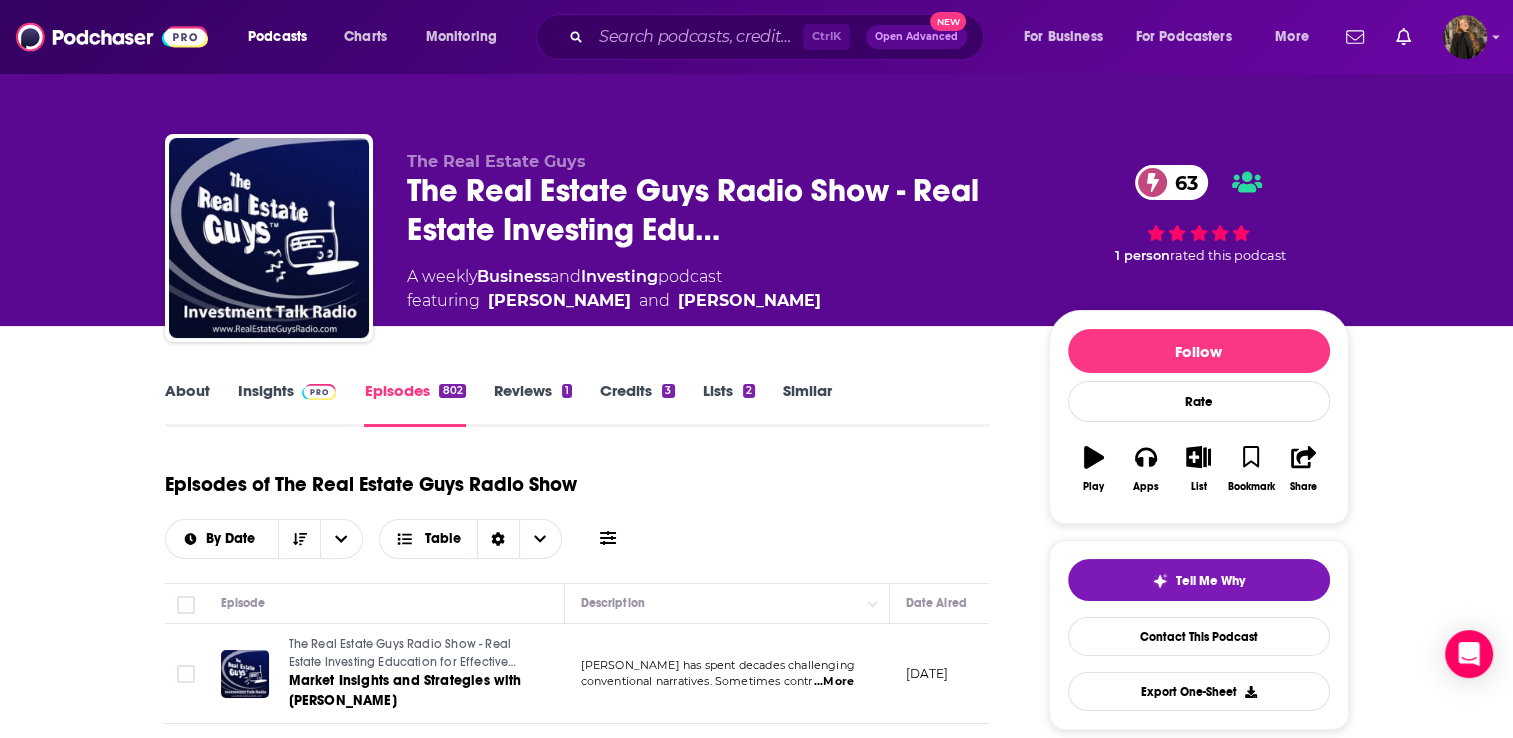 click on "Insights" at bounding box center (287, 404) 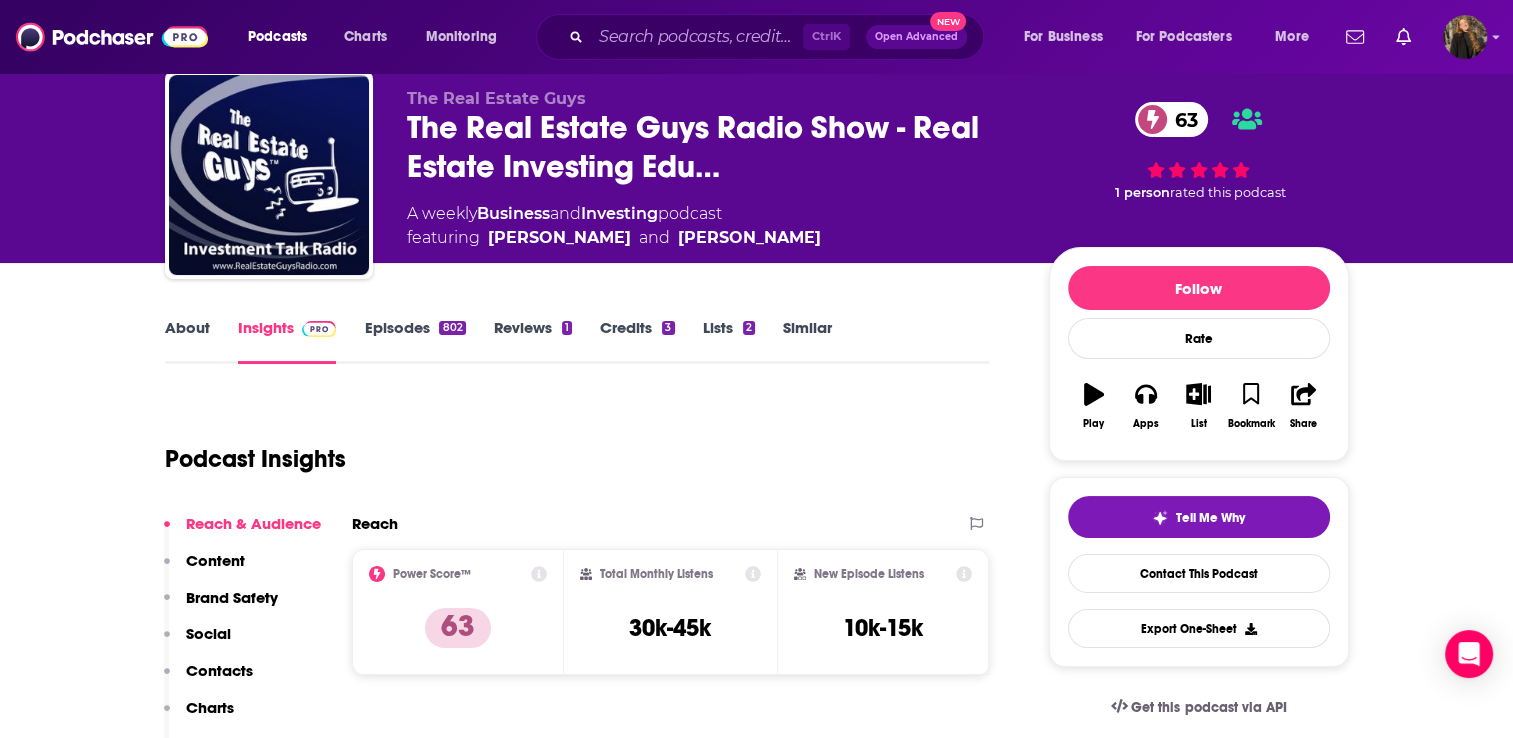 scroll, scrollTop: 60, scrollLeft: 0, axis: vertical 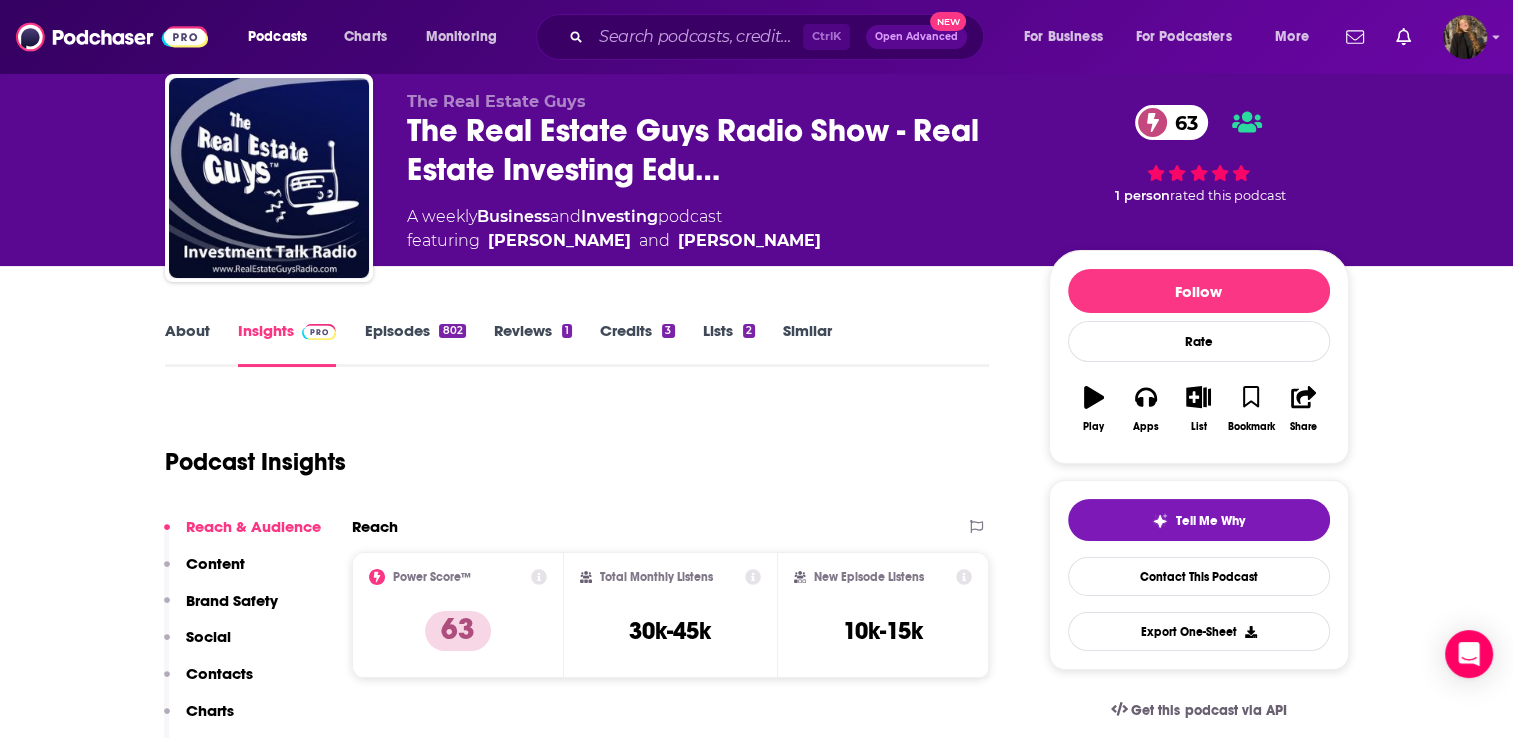 click on "Episodes 802" at bounding box center [414, 344] 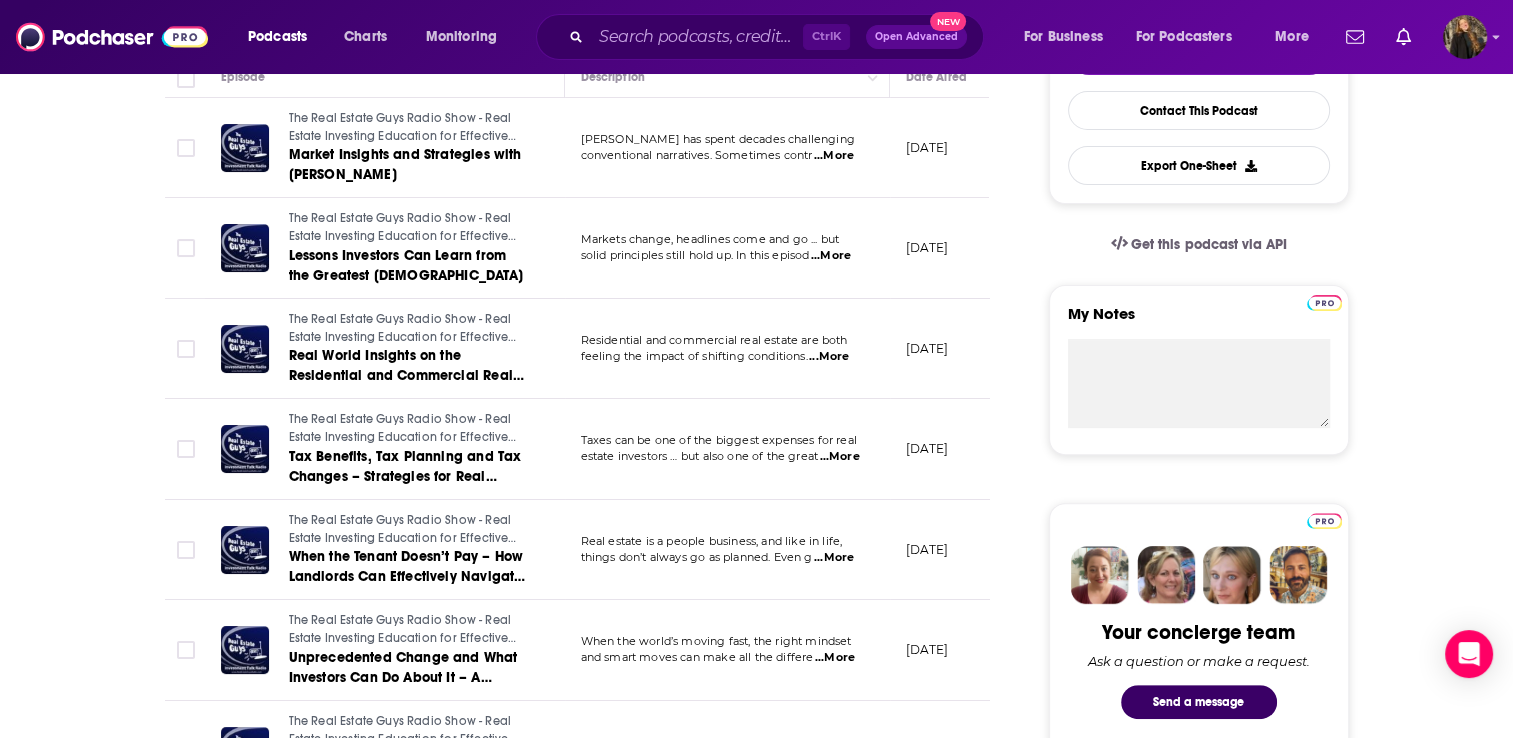scroll, scrollTop: 0, scrollLeft: 0, axis: both 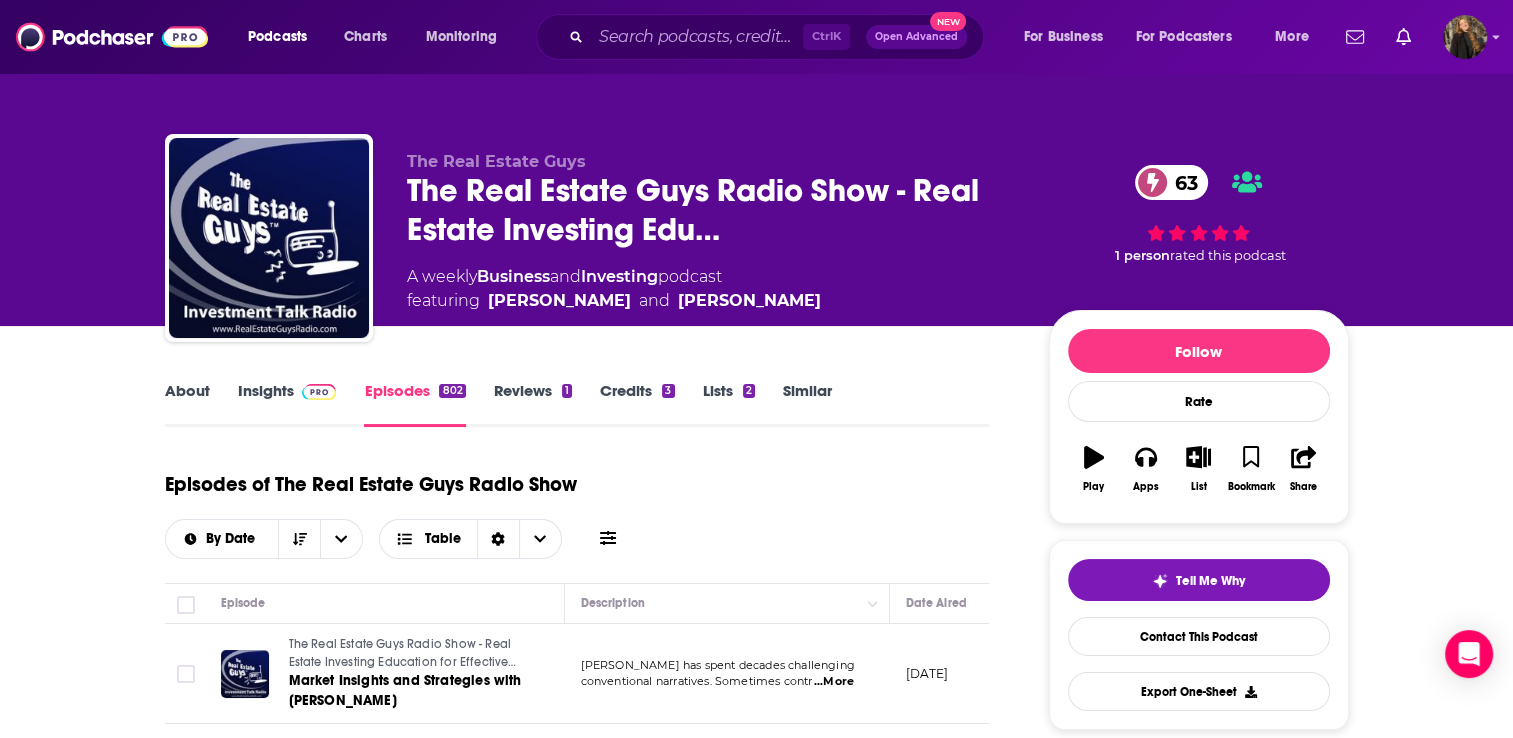 click on "Insights" at bounding box center (287, 404) 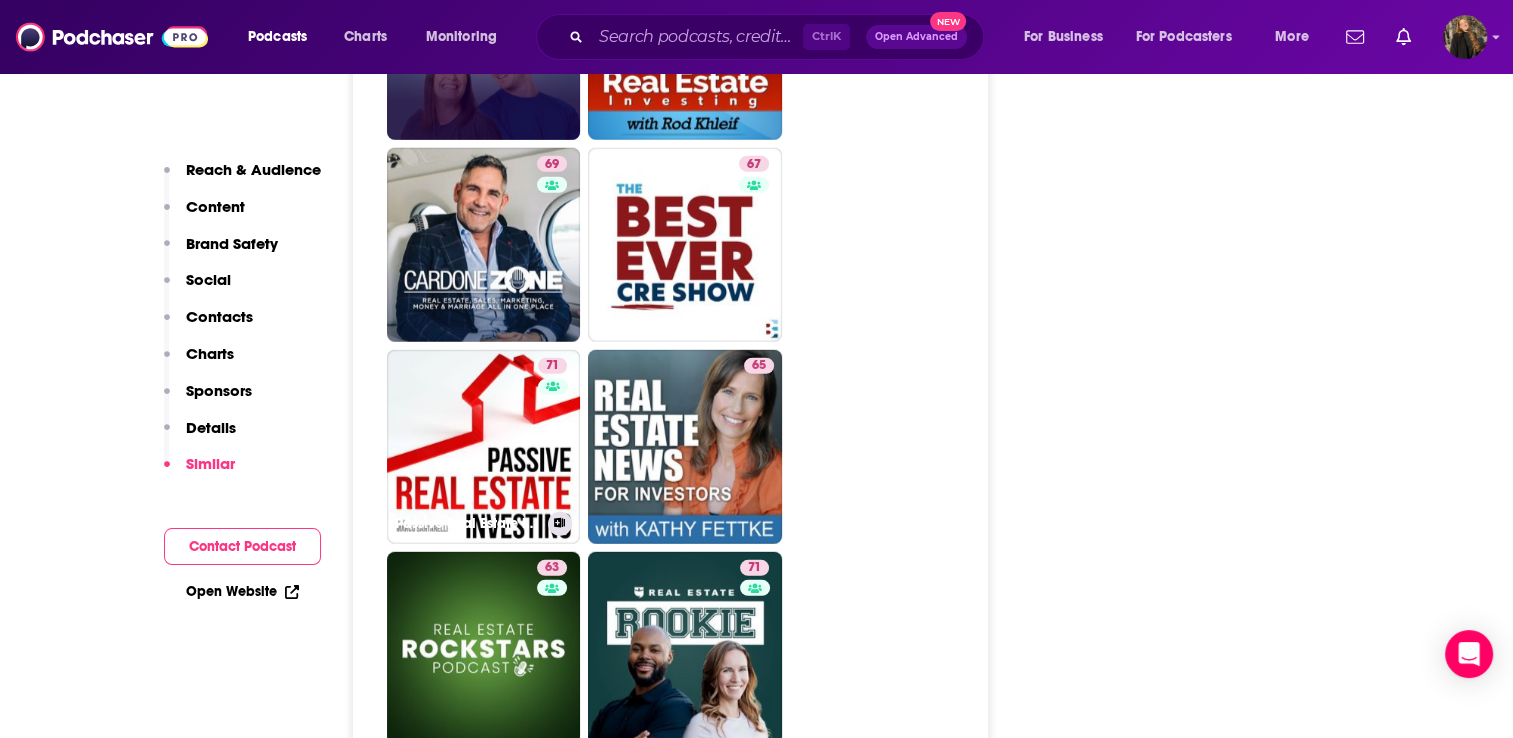 scroll, scrollTop: 5479, scrollLeft: 0, axis: vertical 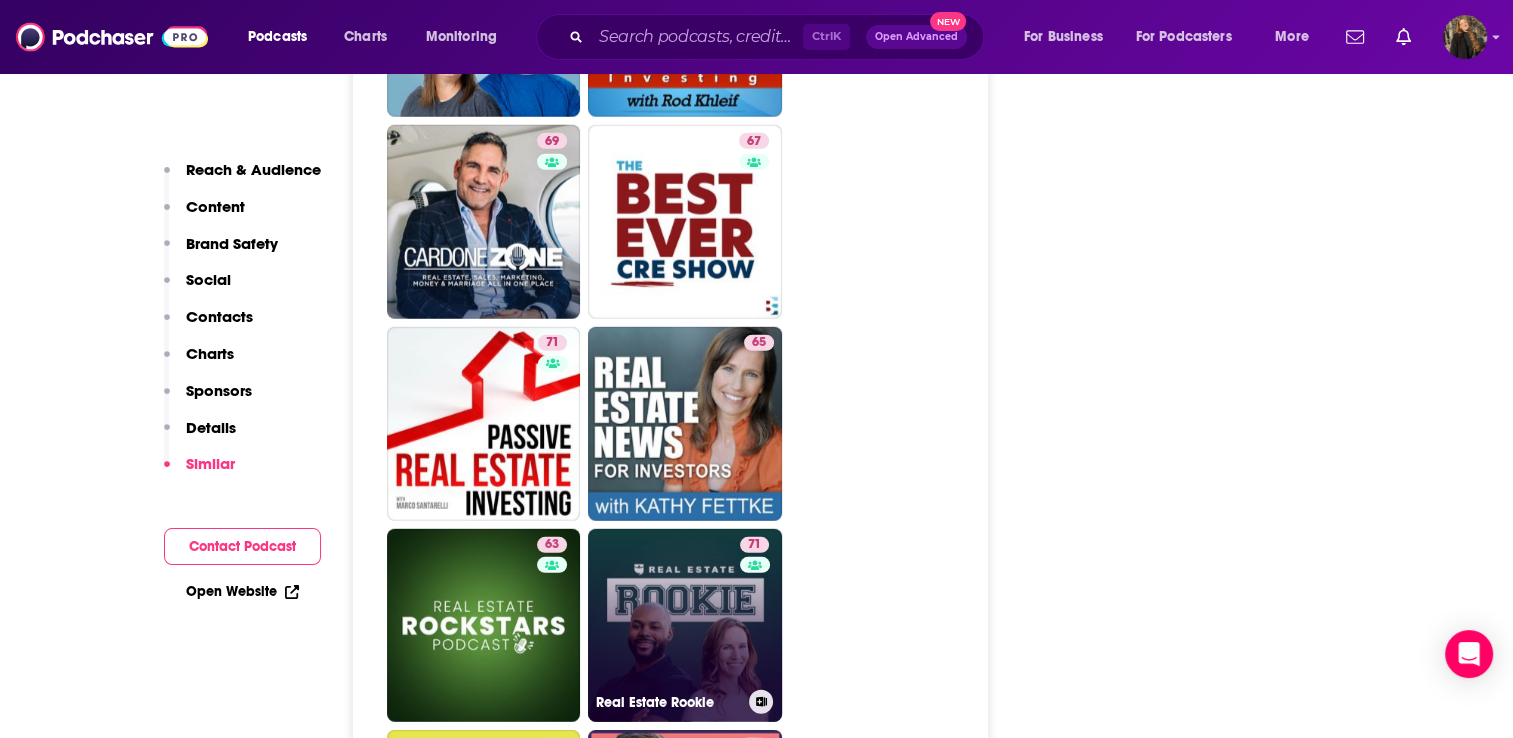 click on "71 Real Estate Rookie" at bounding box center [685, 626] 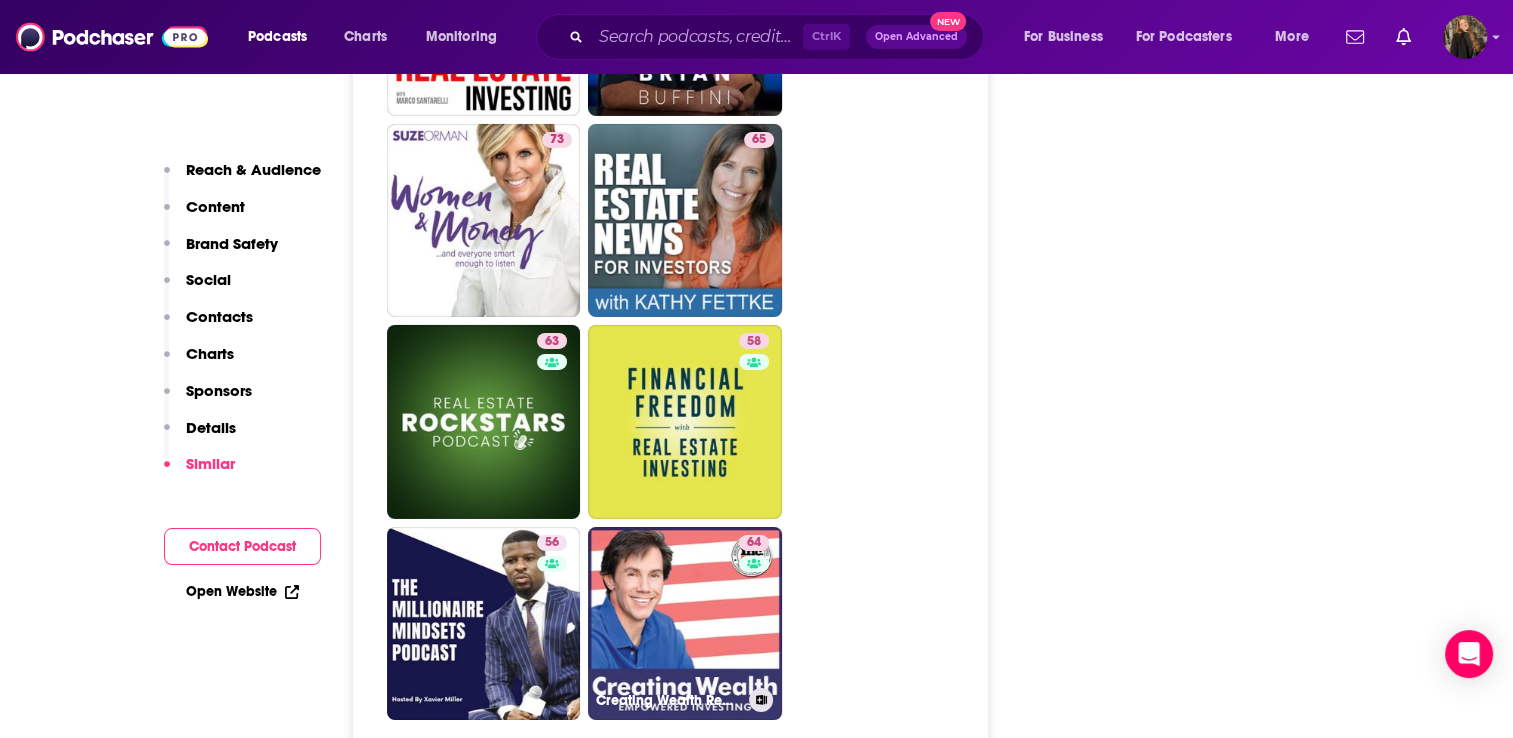 scroll, scrollTop: 6860, scrollLeft: 0, axis: vertical 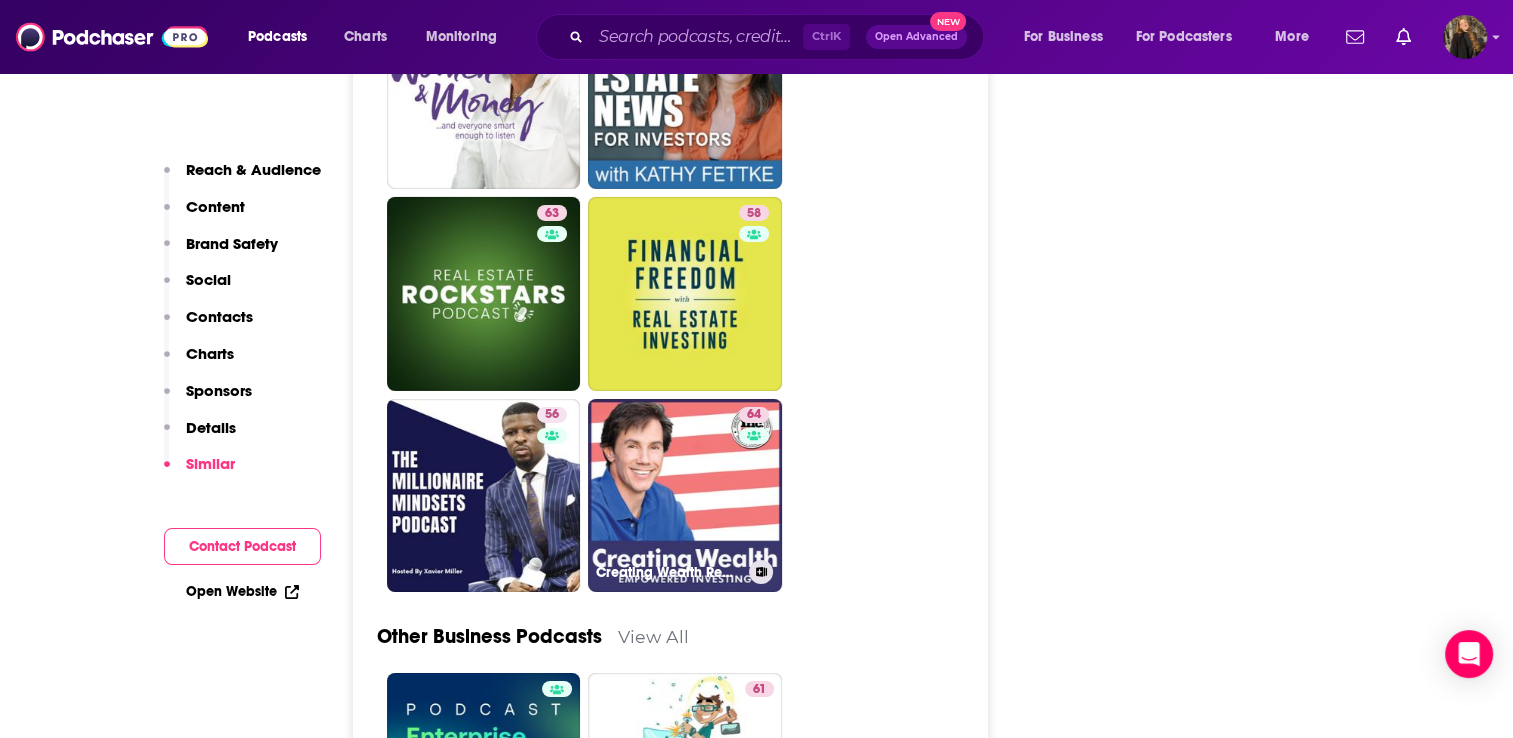 click on "Creating Wealth Real Estate Investing with [PERSON_NAME]" at bounding box center (668, 572) 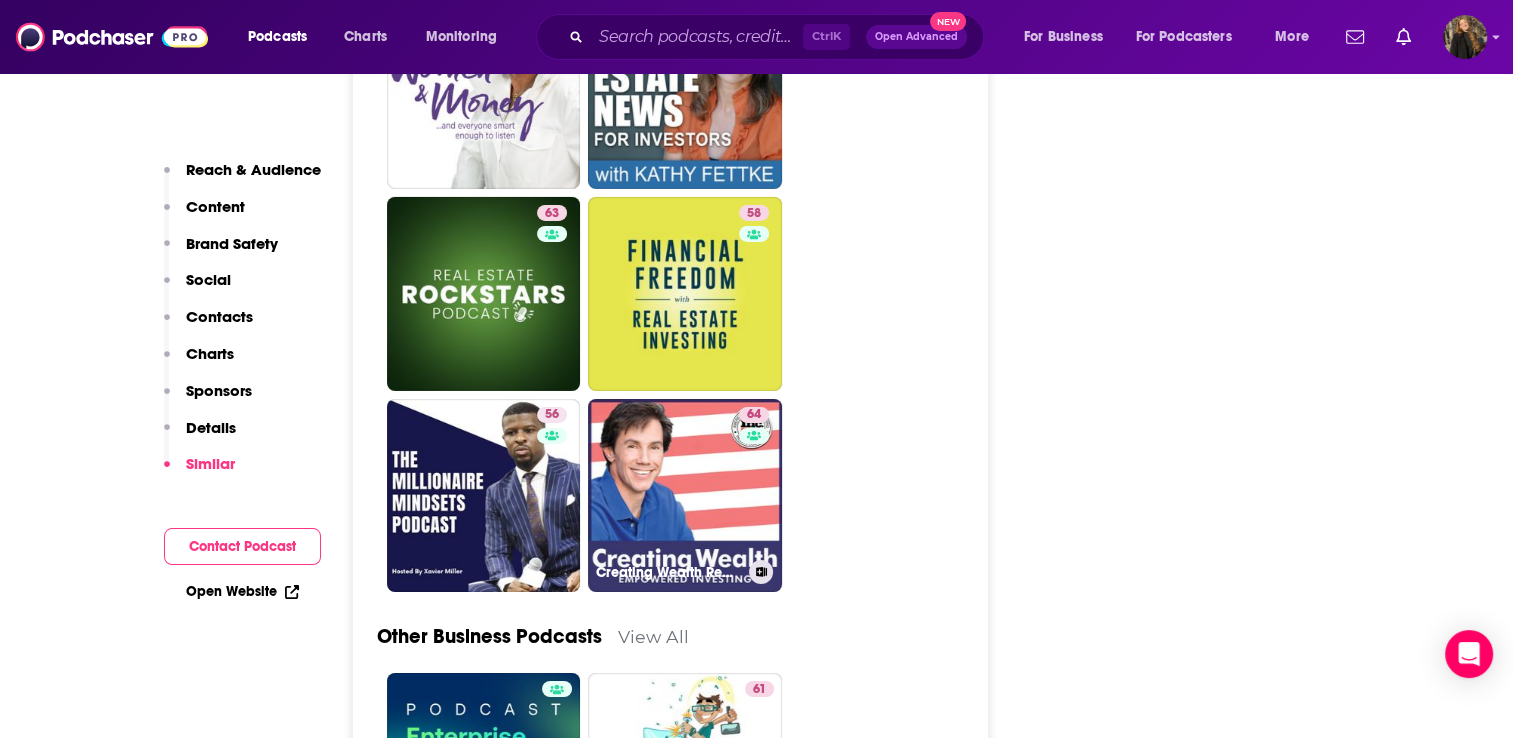 type on "[URL][DOMAIN_NAME]" 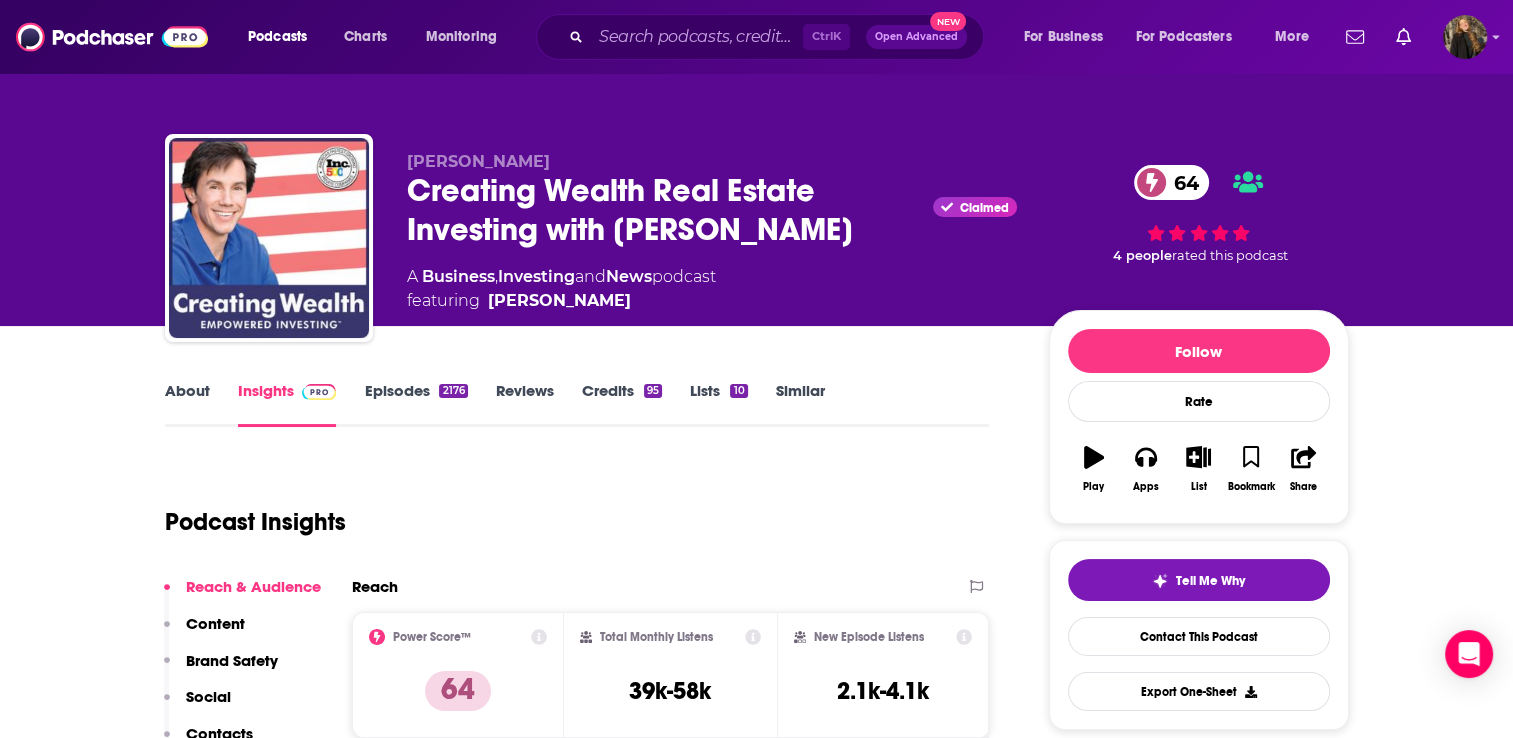 scroll, scrollTop: 49, scrollLeft: 0, axis: vertical 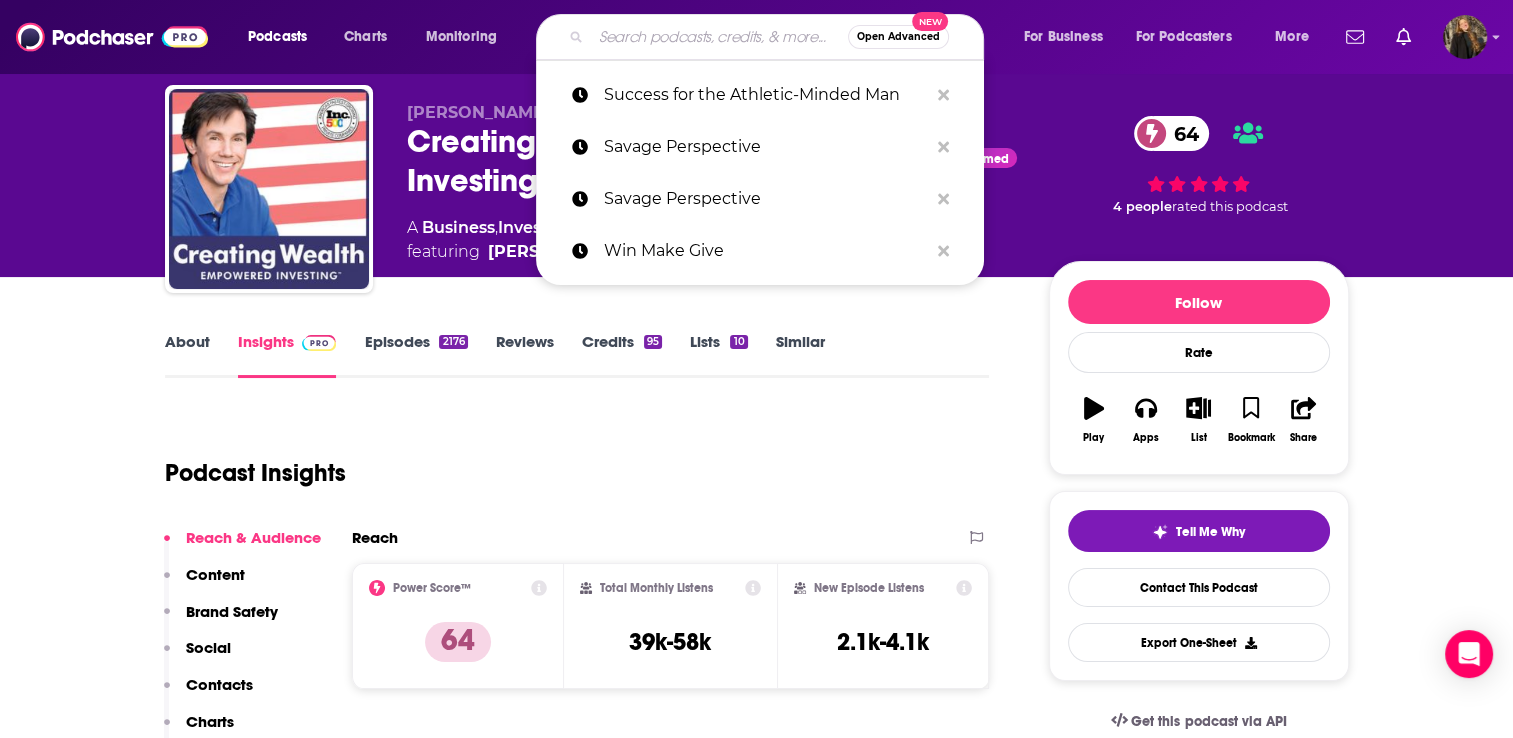 click at bounding box center (719, 37) 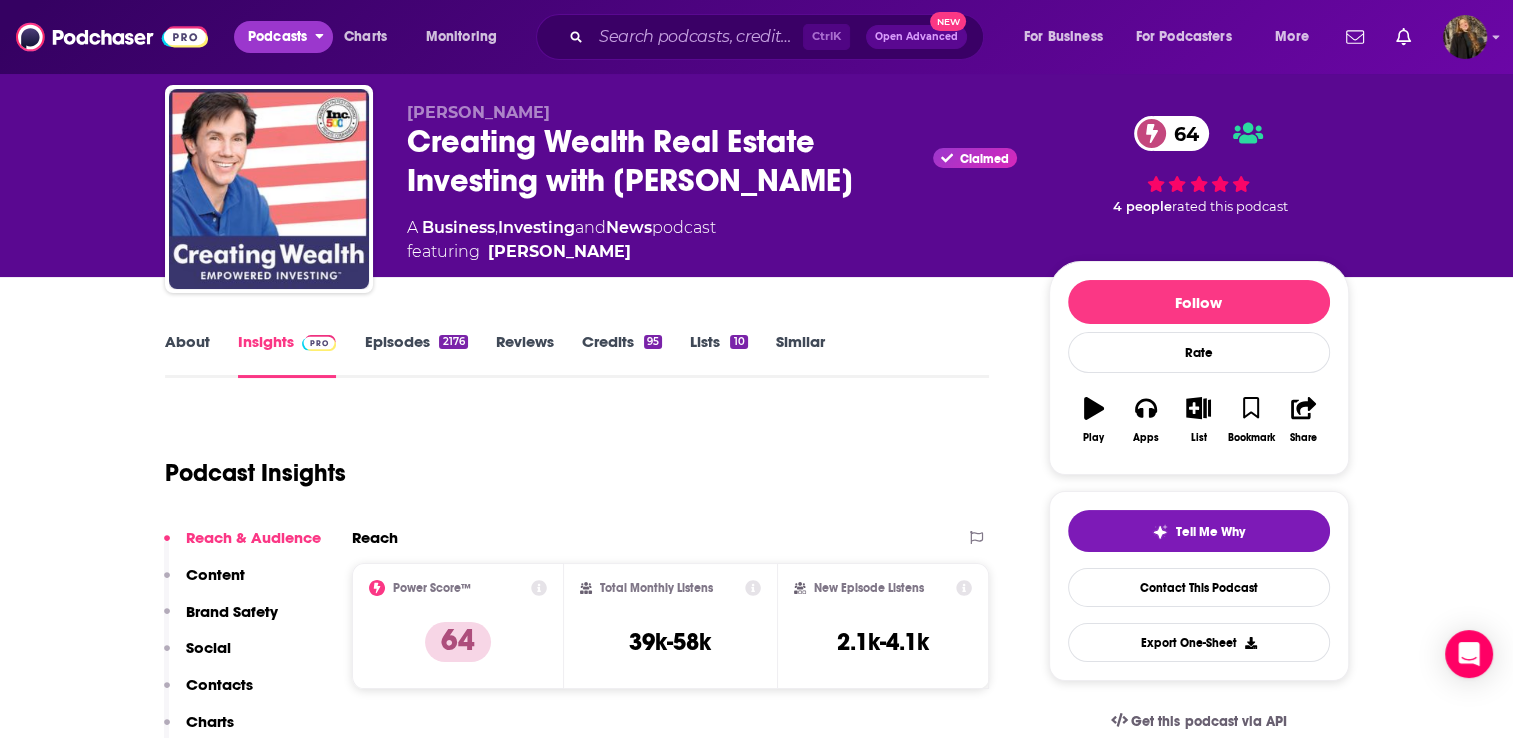 click on "Podcasts" at bounding box center [277, 37] 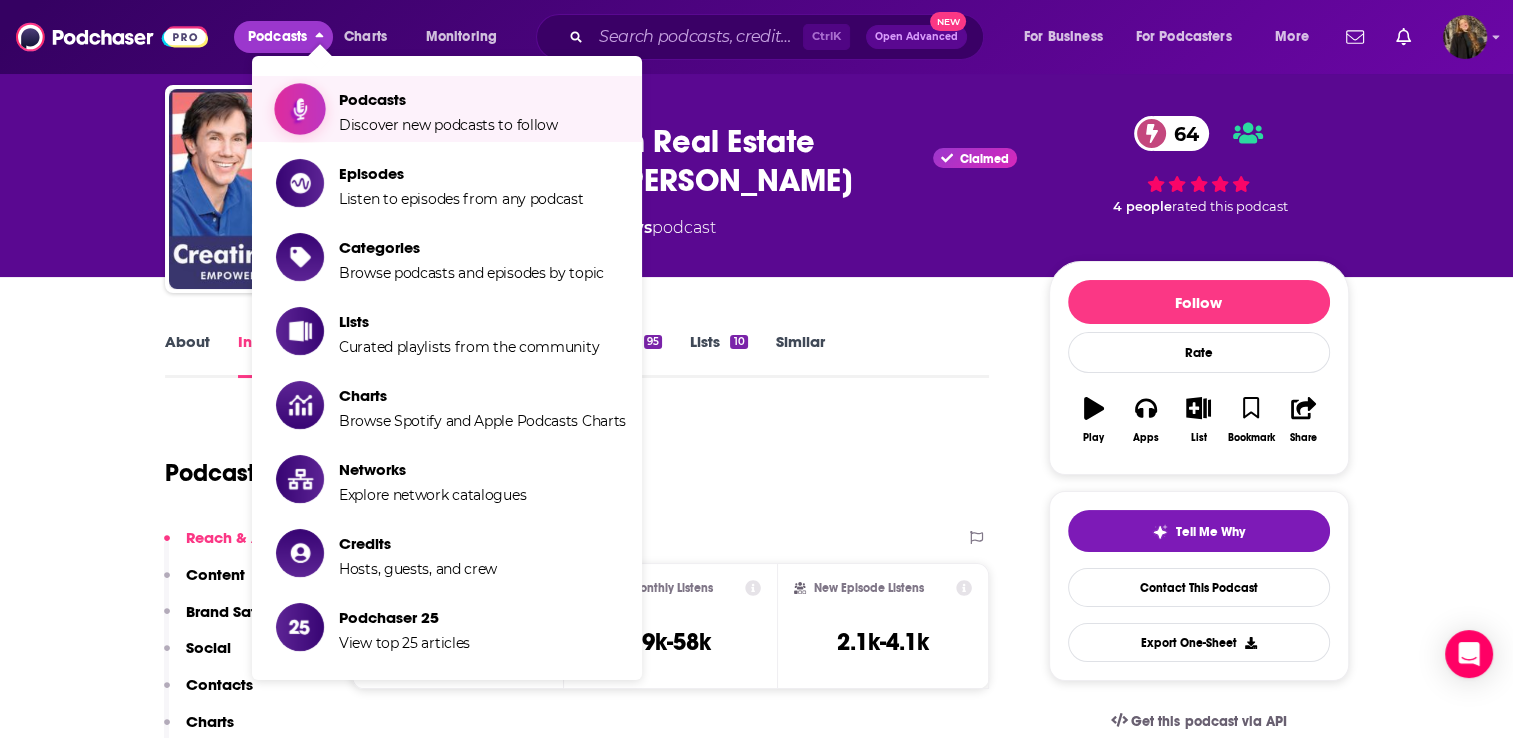click at bounding box center (300, 109) 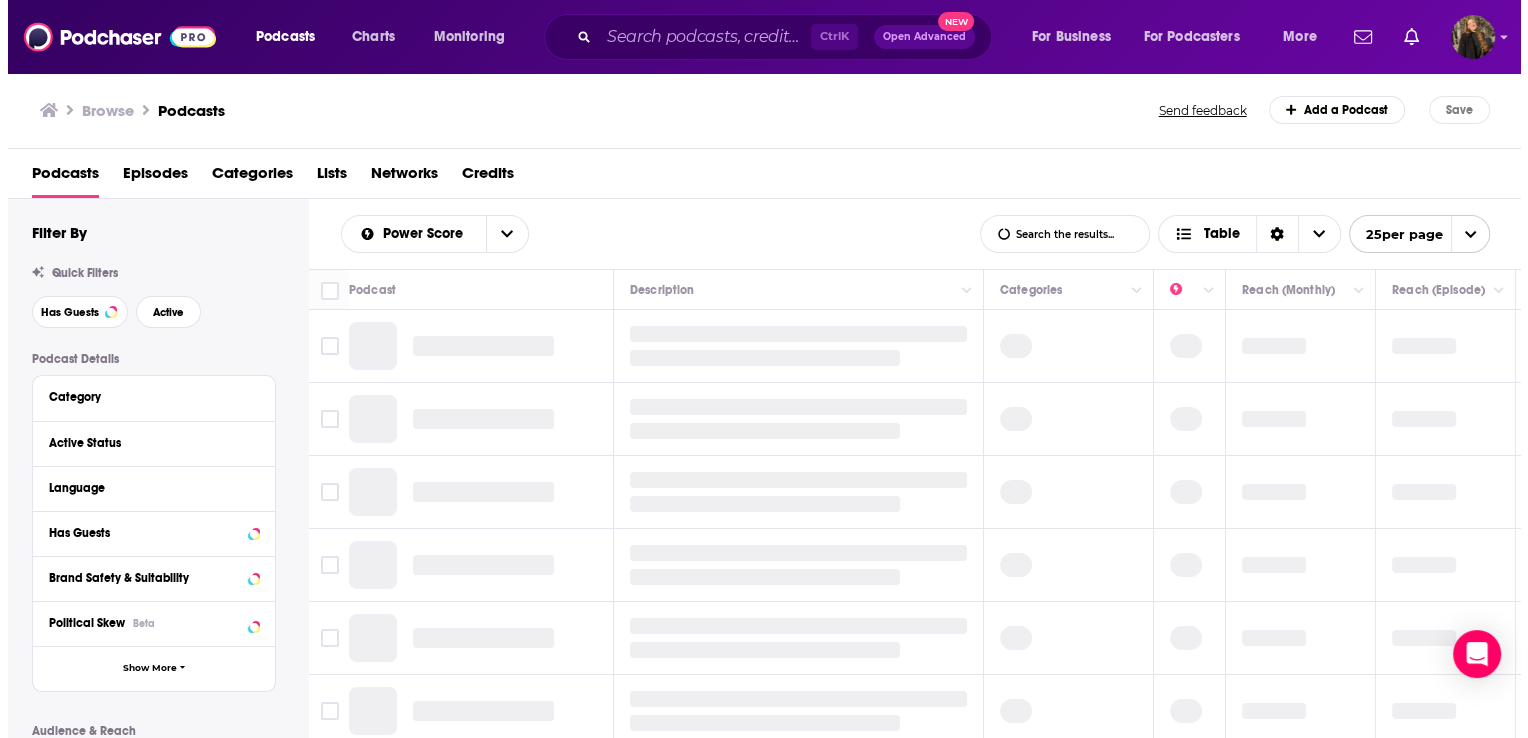 scroll, scrollTop: 0, scrollLeft: 0, axis: both 